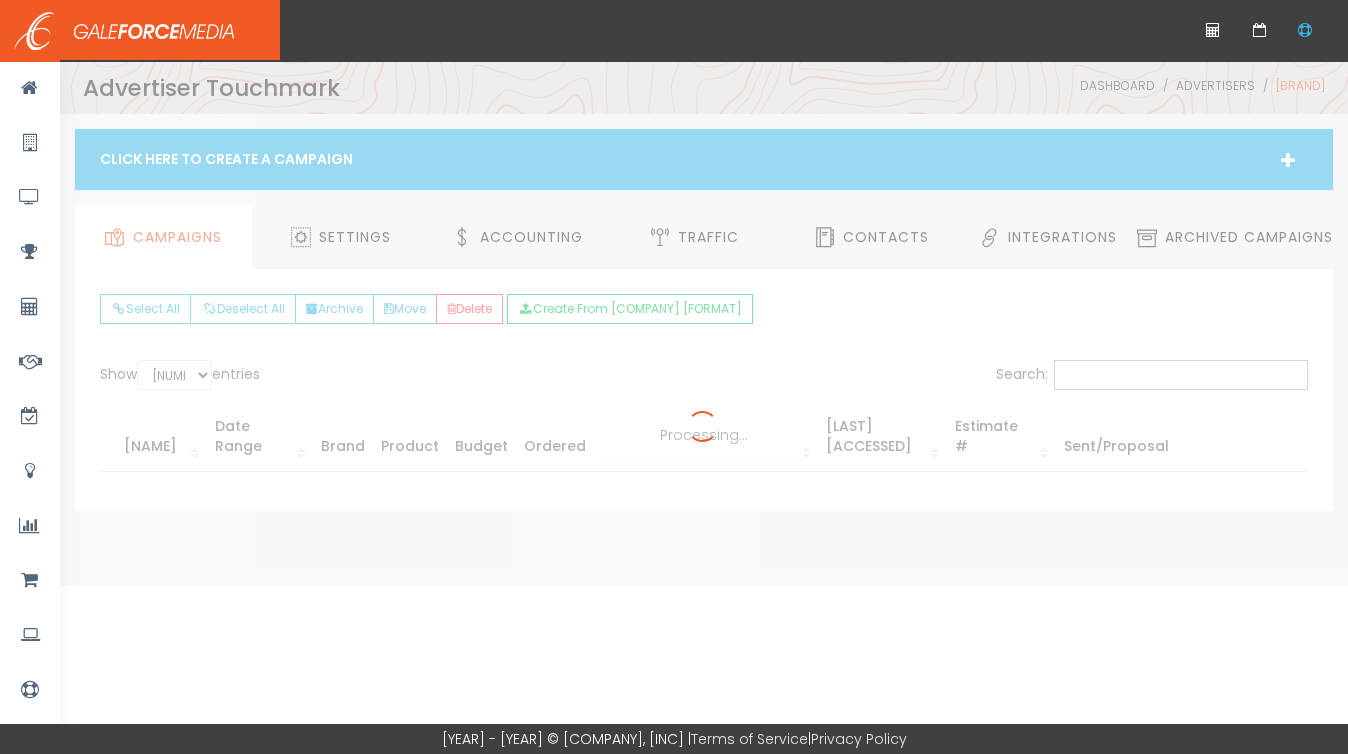 scroll, scrollTop: 0, scrollLeft: 0, axis: both 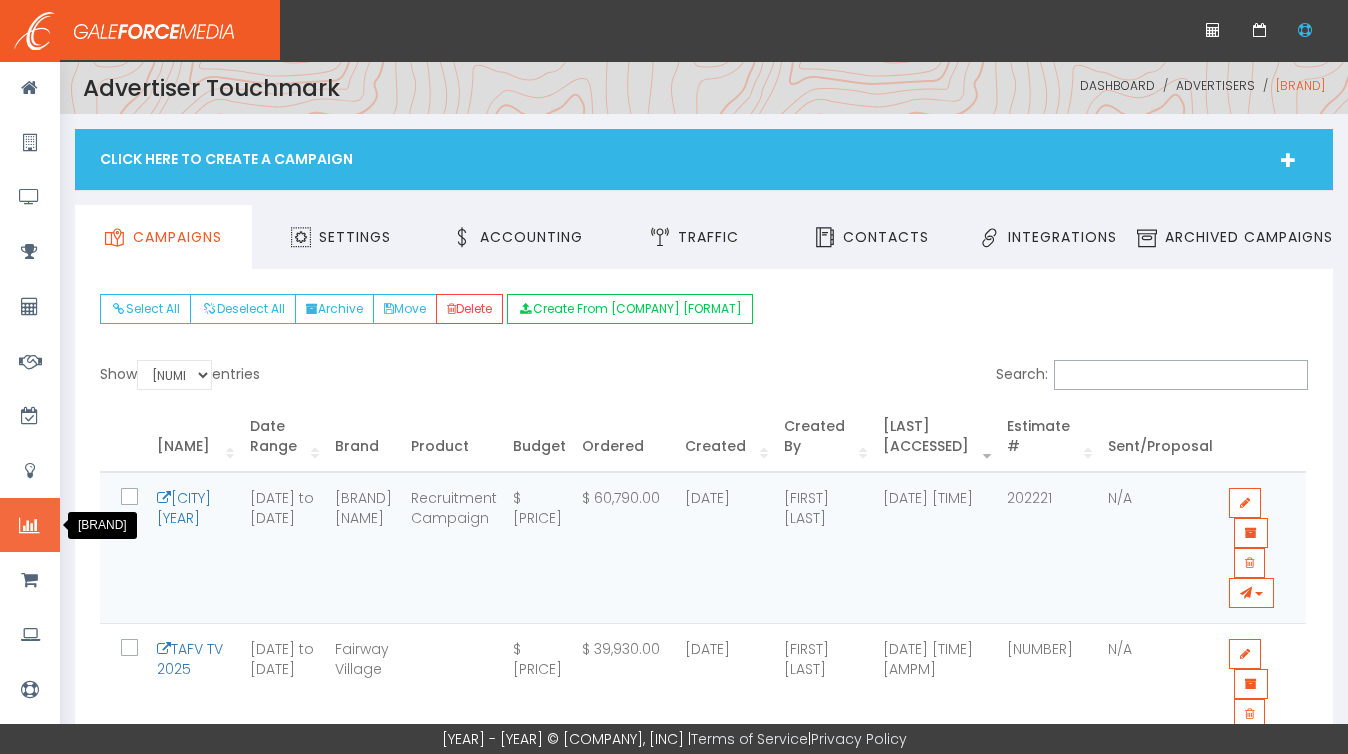 click at bounding box center [30, 525] 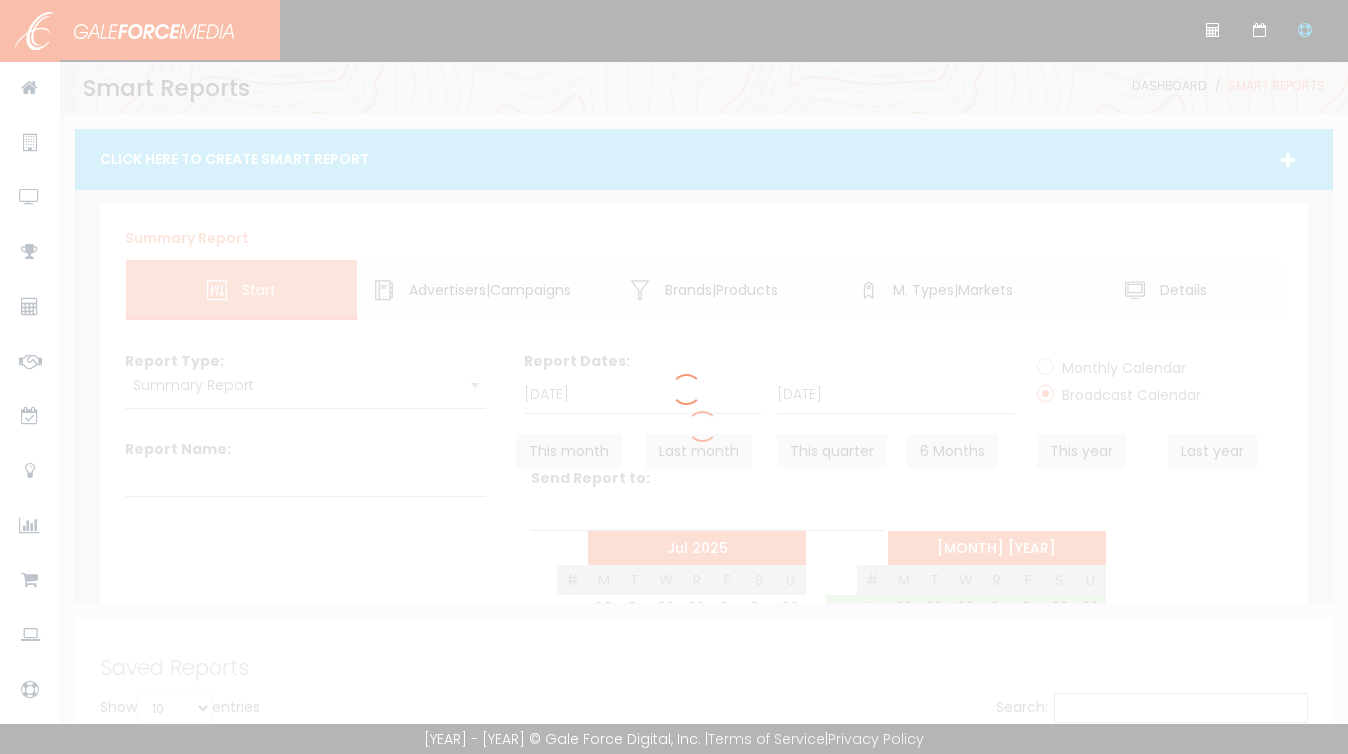 scroll, scrollTop: 0, scrollLeft: 0, axis: both 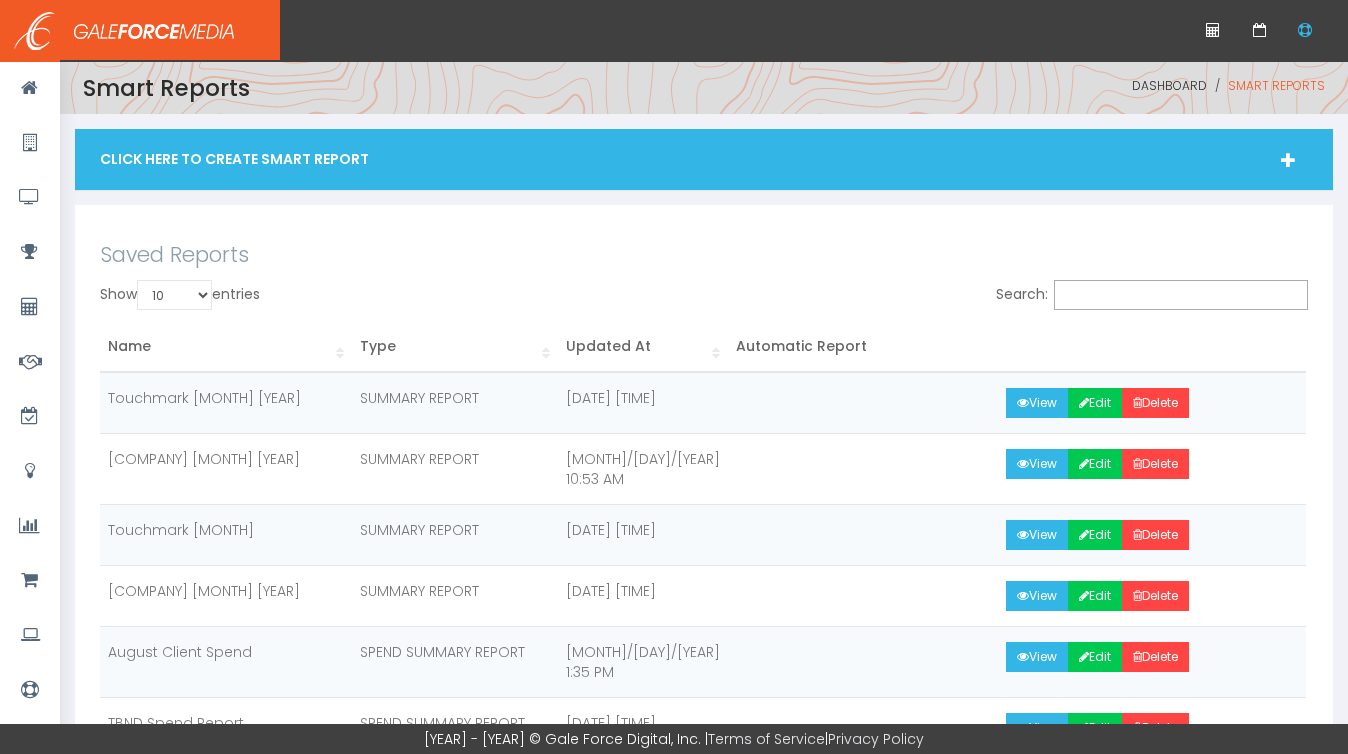 click on "Click Here To Create Smart Report" at bounding box center [704, 159] 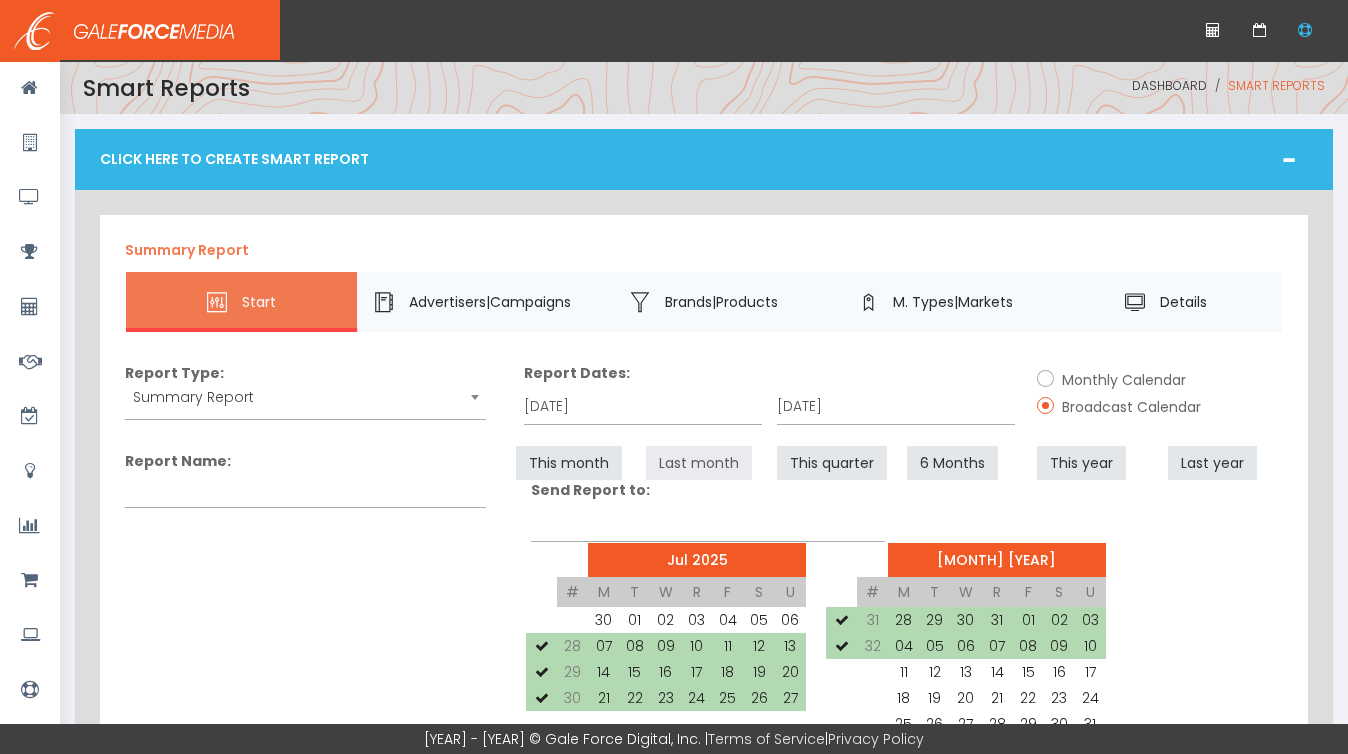 click on "Last month" at bounding box center [699, 463] 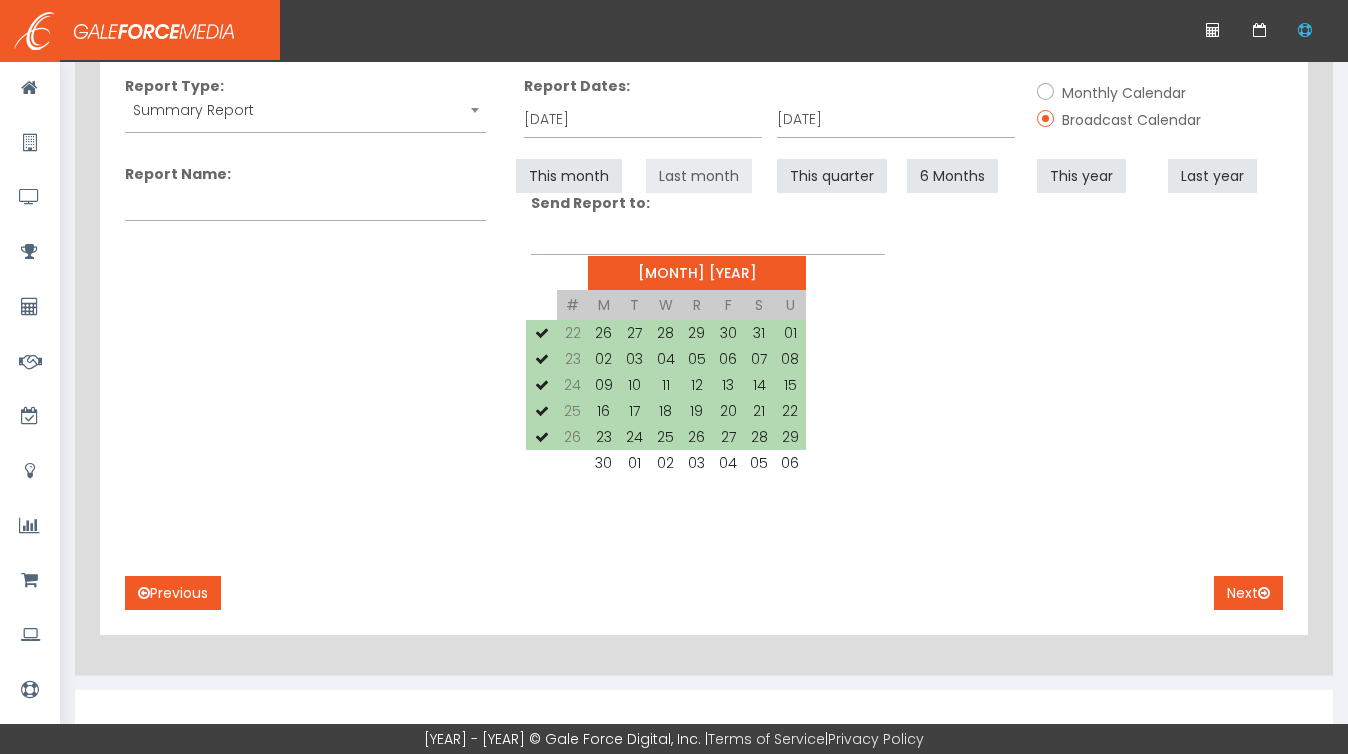 scroll, scrollTop: 289, scrollLeft: 0, axis: vertical 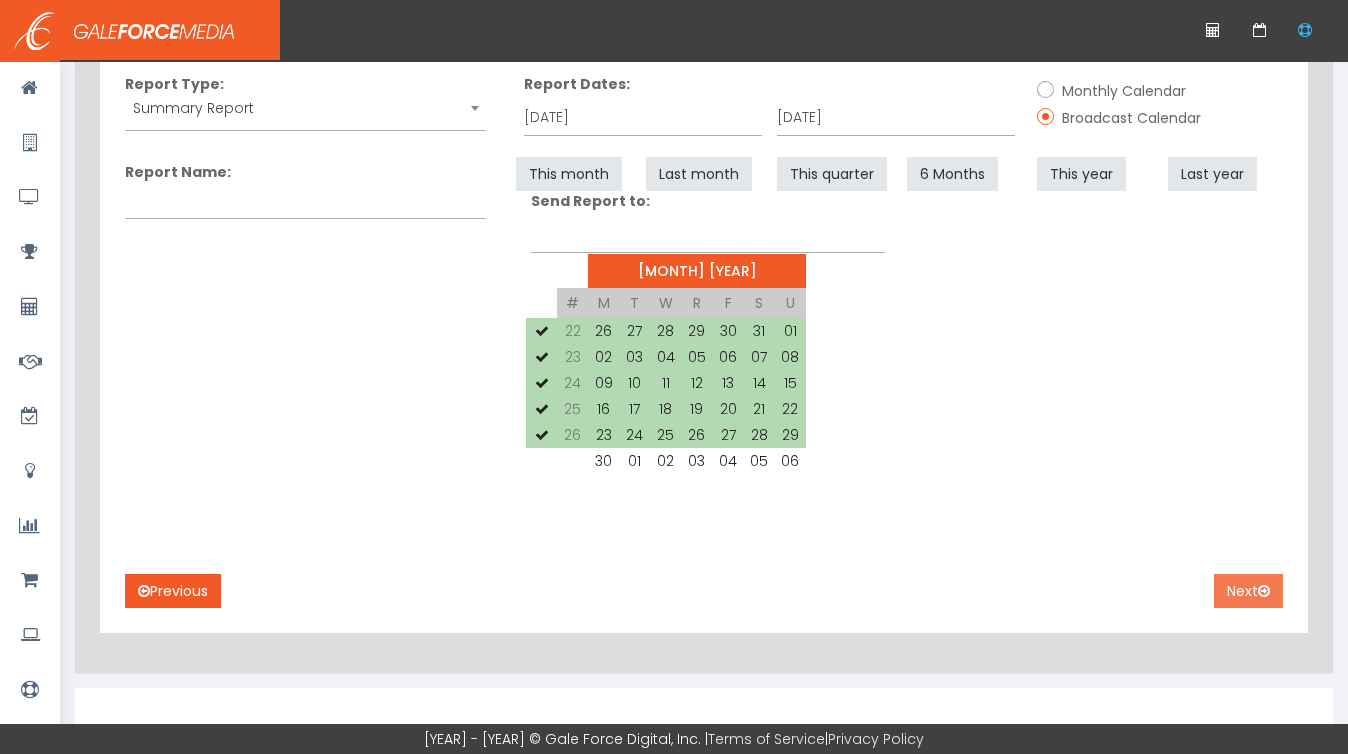 click on "Next" at bounding box center (1248, 591) 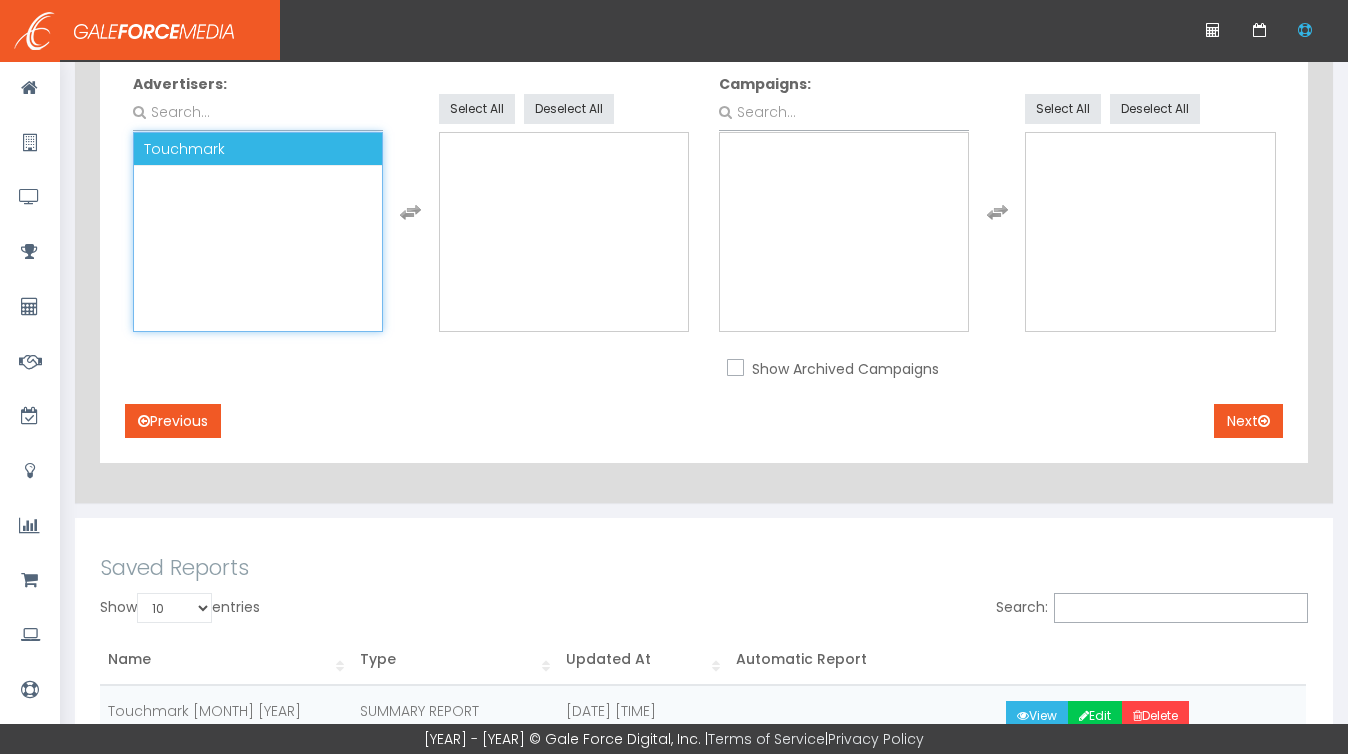 click on "Touchmark" at bounding box center (258, 149) 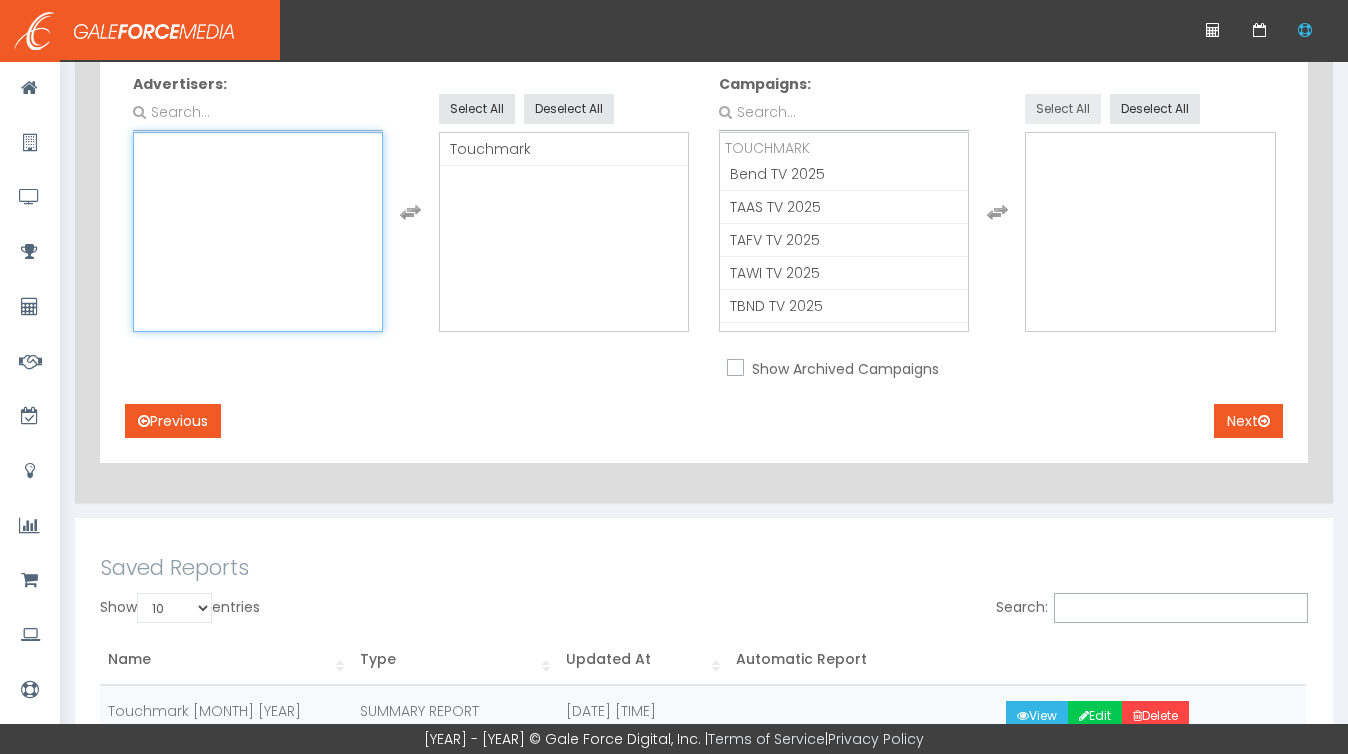 click on "Select All" at bounding box center (1063, 109) 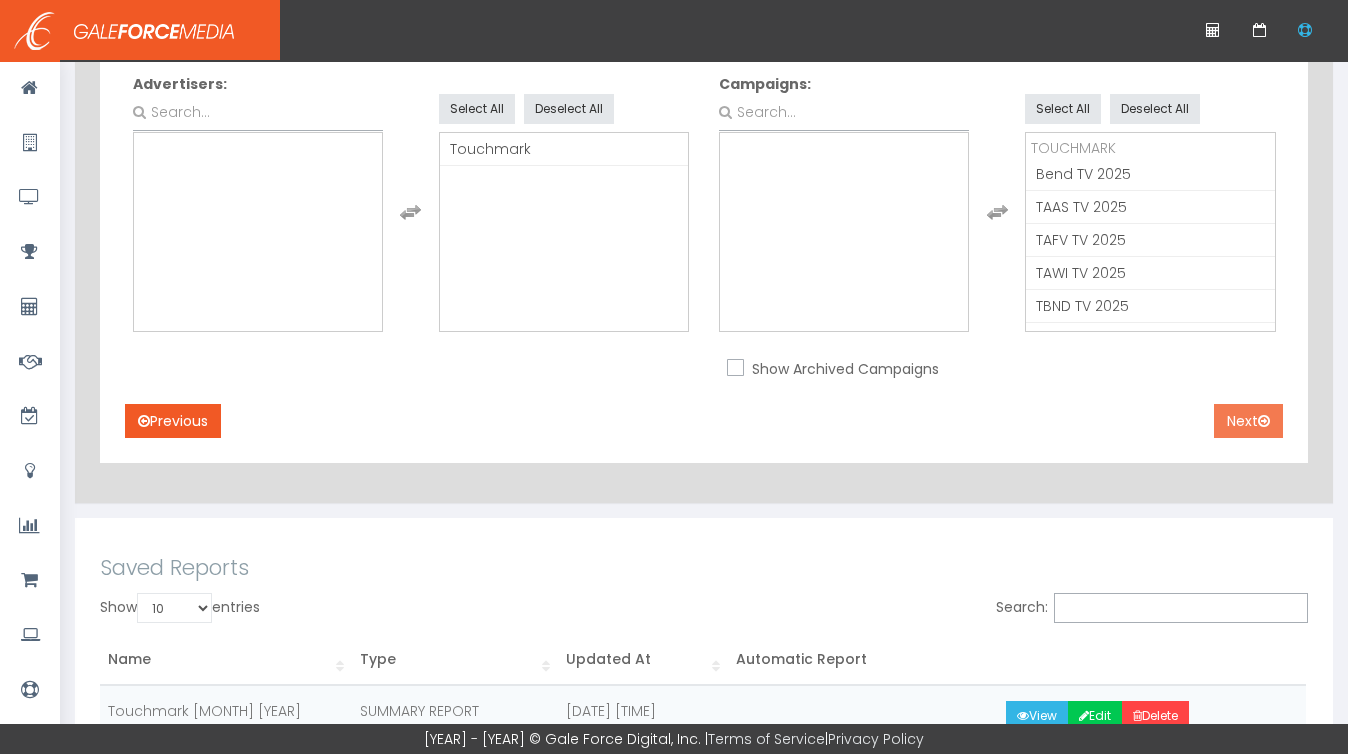 click on "Next" at bounding box center (1248, 421) 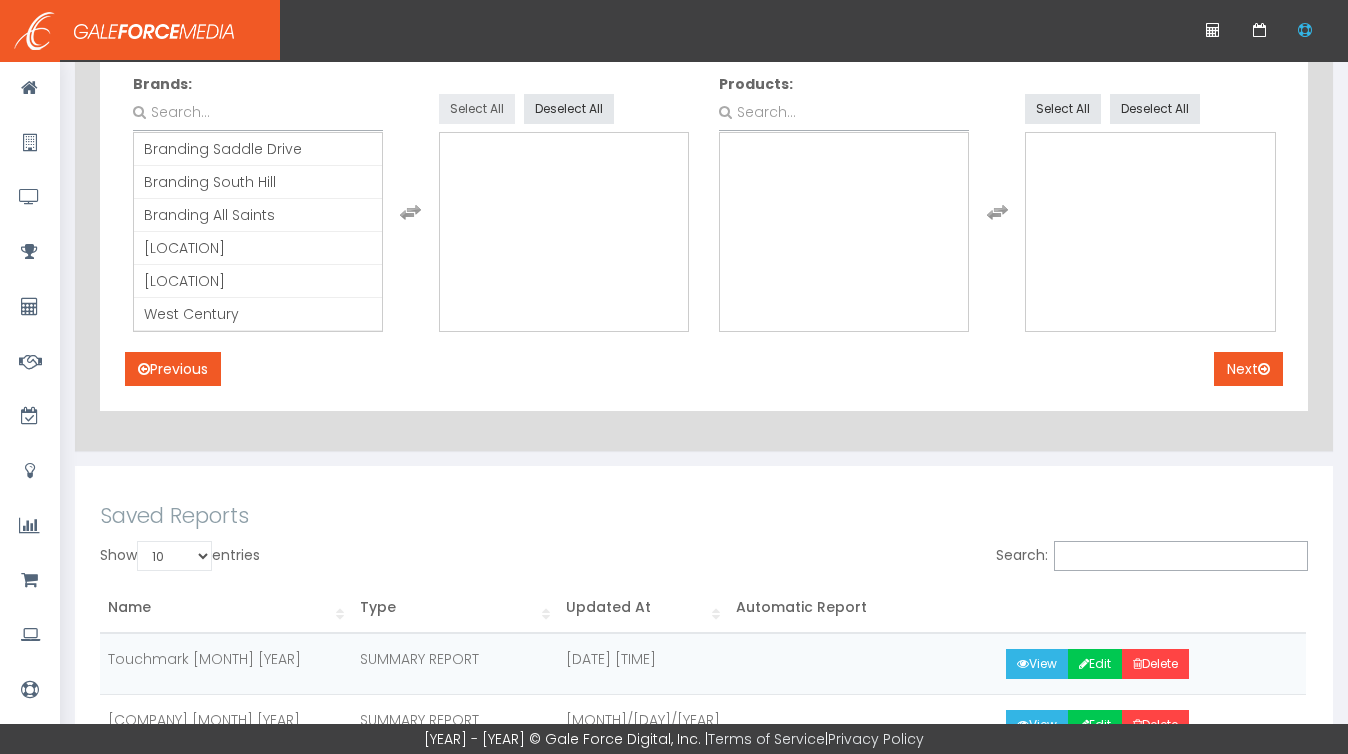 click on "Select All" at bounding box center (477, 109) 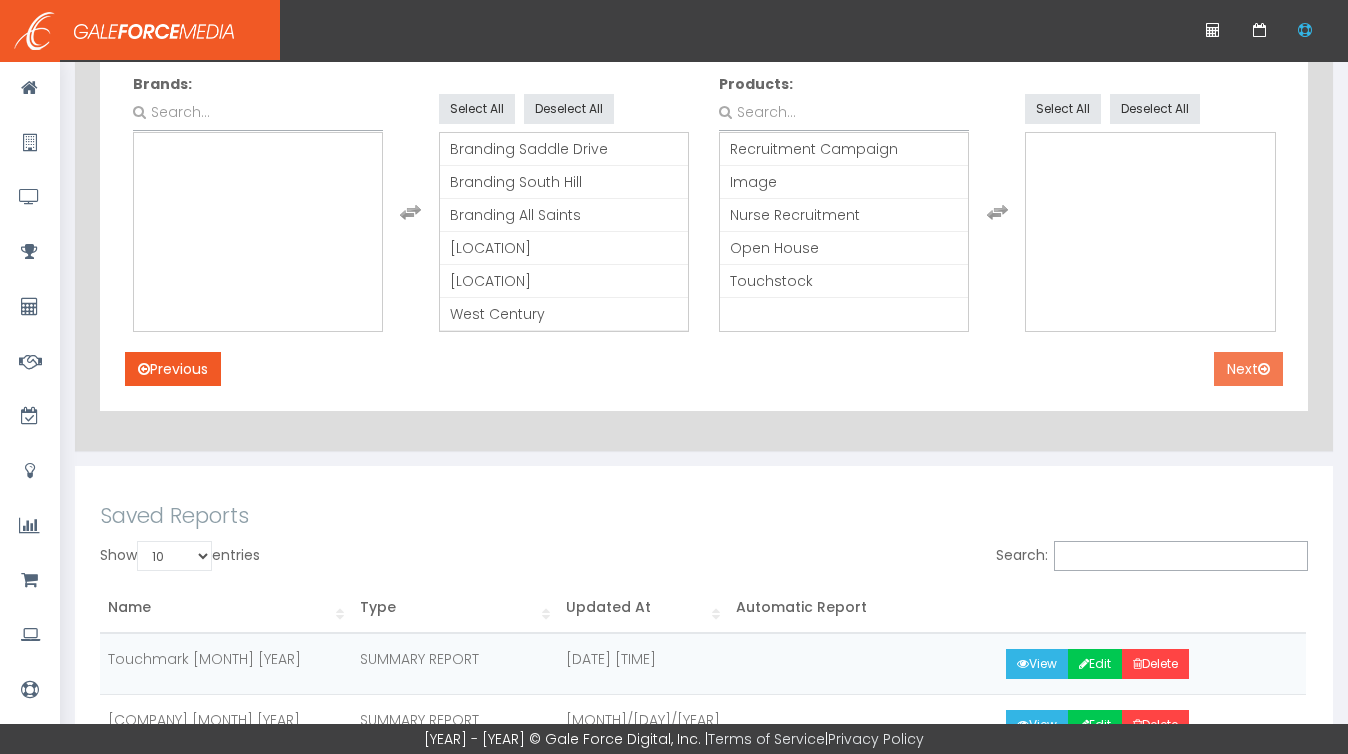 click on "Next" at bounding box center (1248, 369) 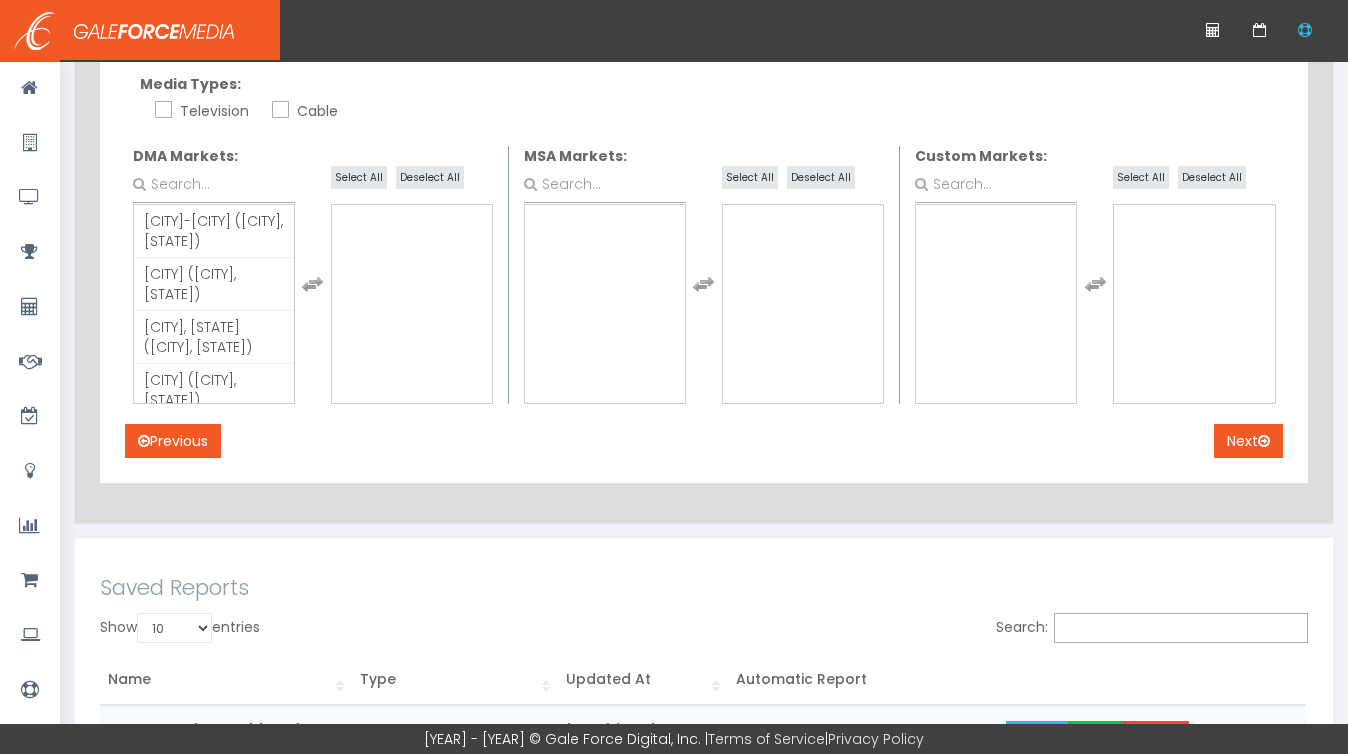 click on "Television" at bounding box center (212, 111) 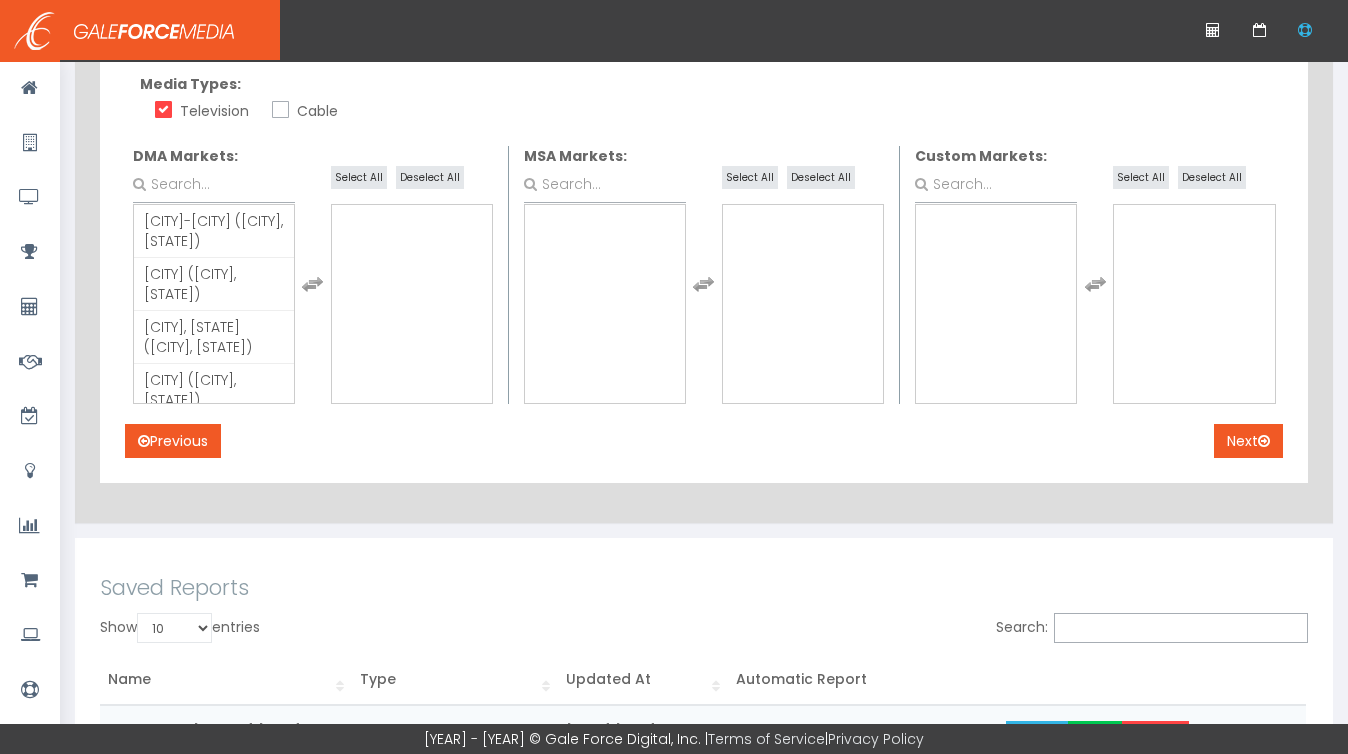 click on "Cable" at bounding box center [278, 111] 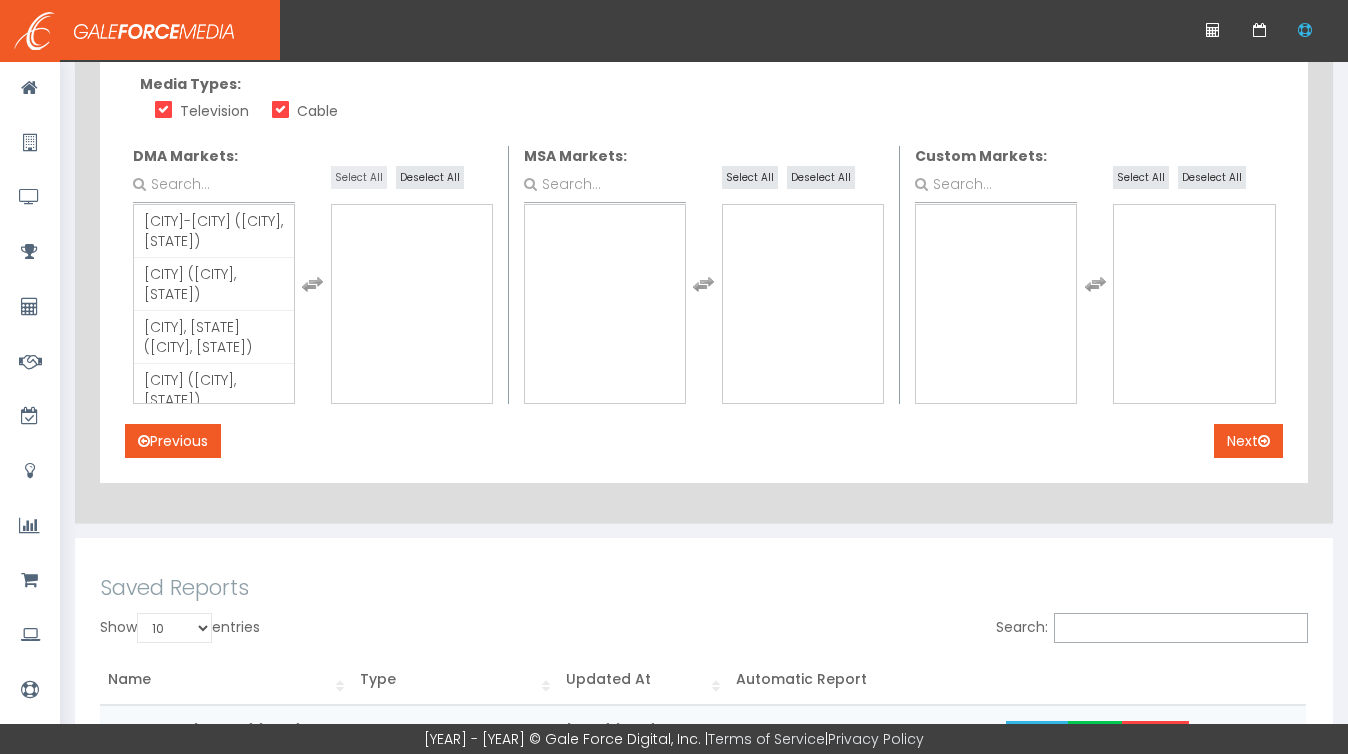 click on "Select All" at bounding box center (359, 177) 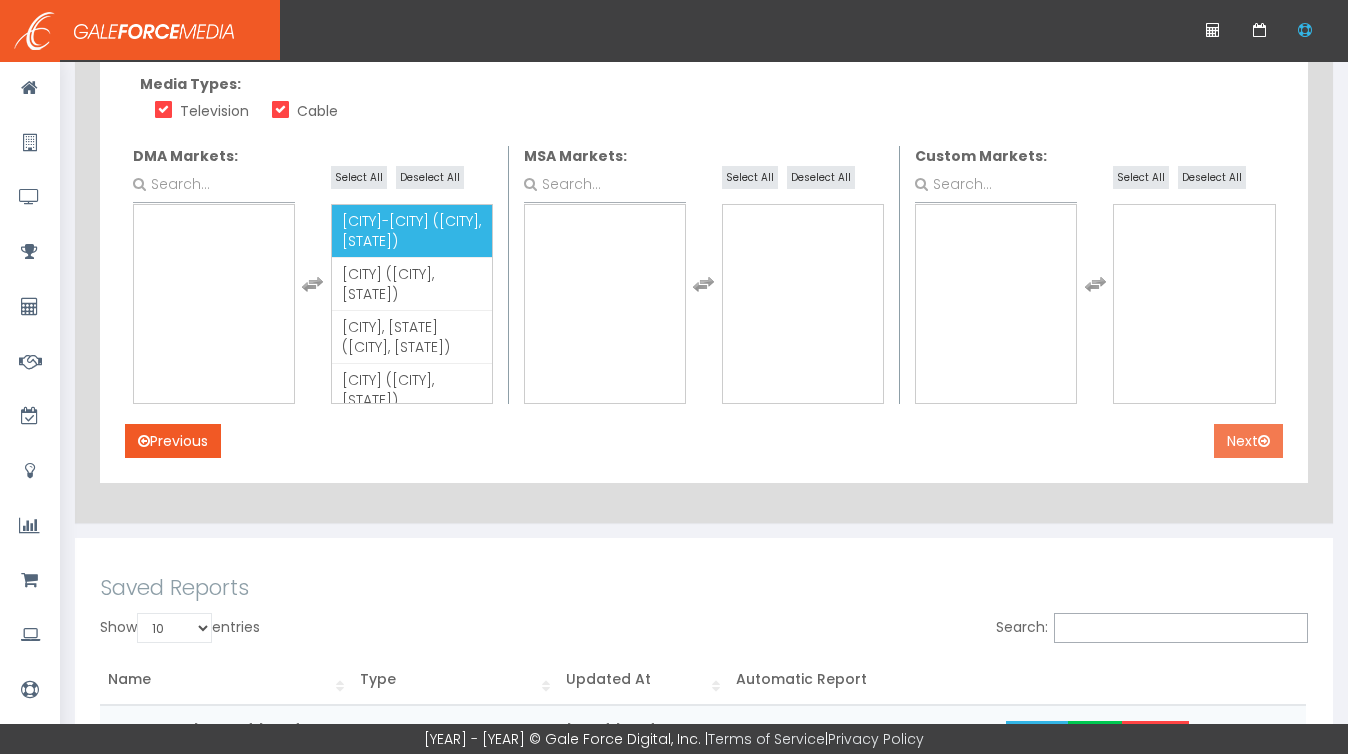 click on "Next" at bounding box center (1248, 441) 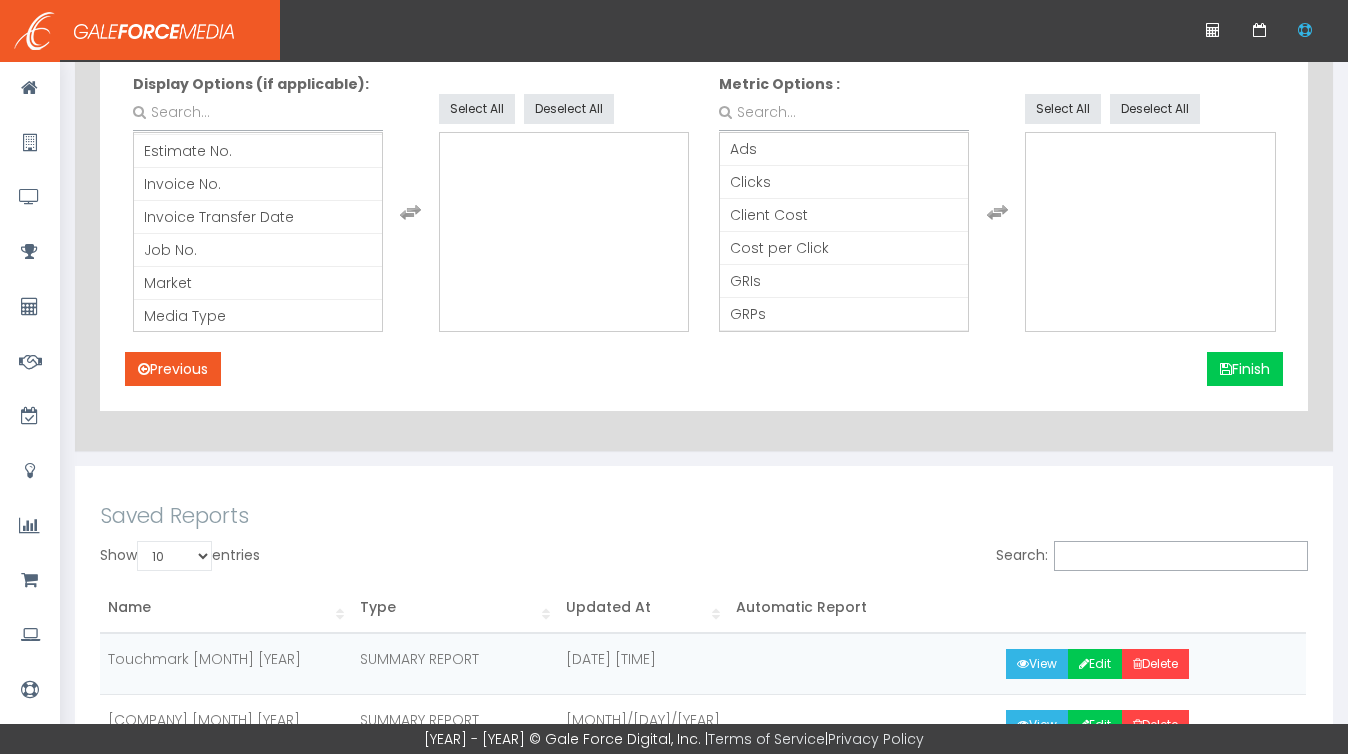 scroll, scrollTop: 428, scrollLeft: 0, axis: vertical 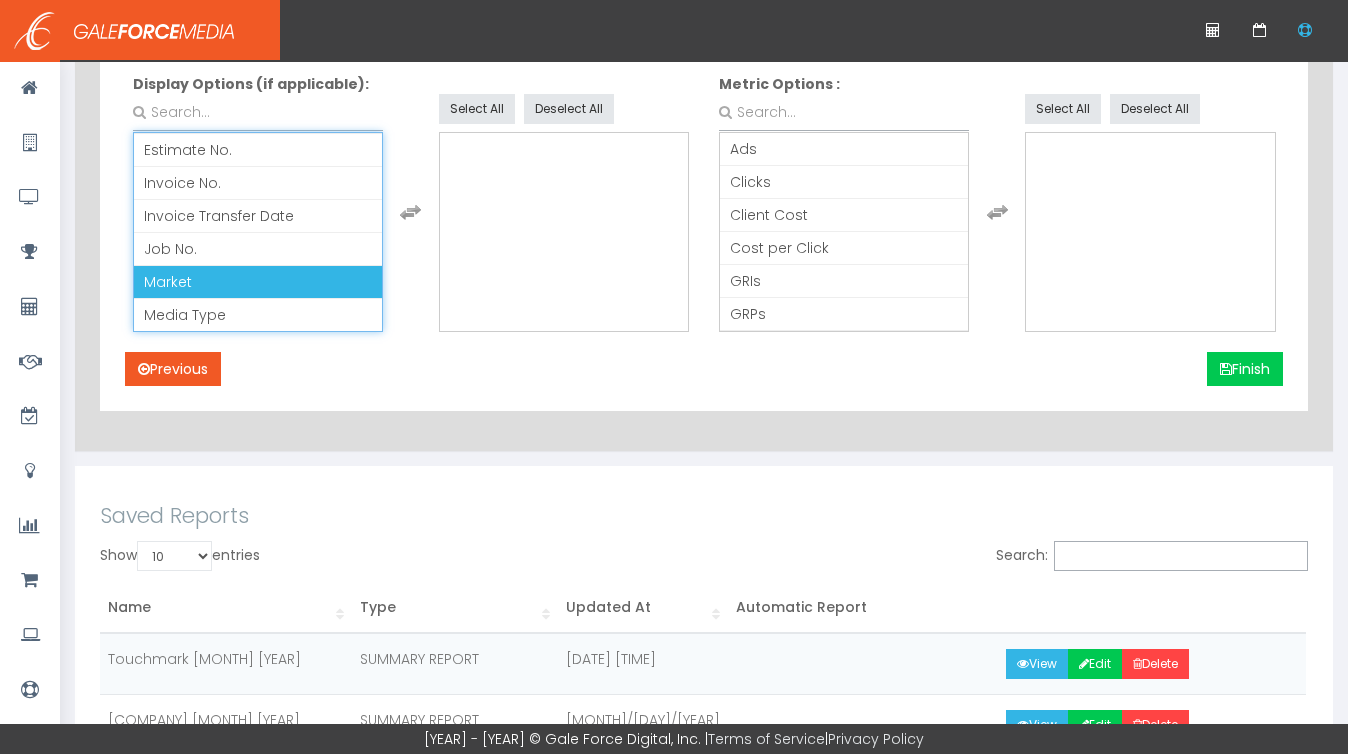 click on "[MARKET]" at bounding box center [258, 282] 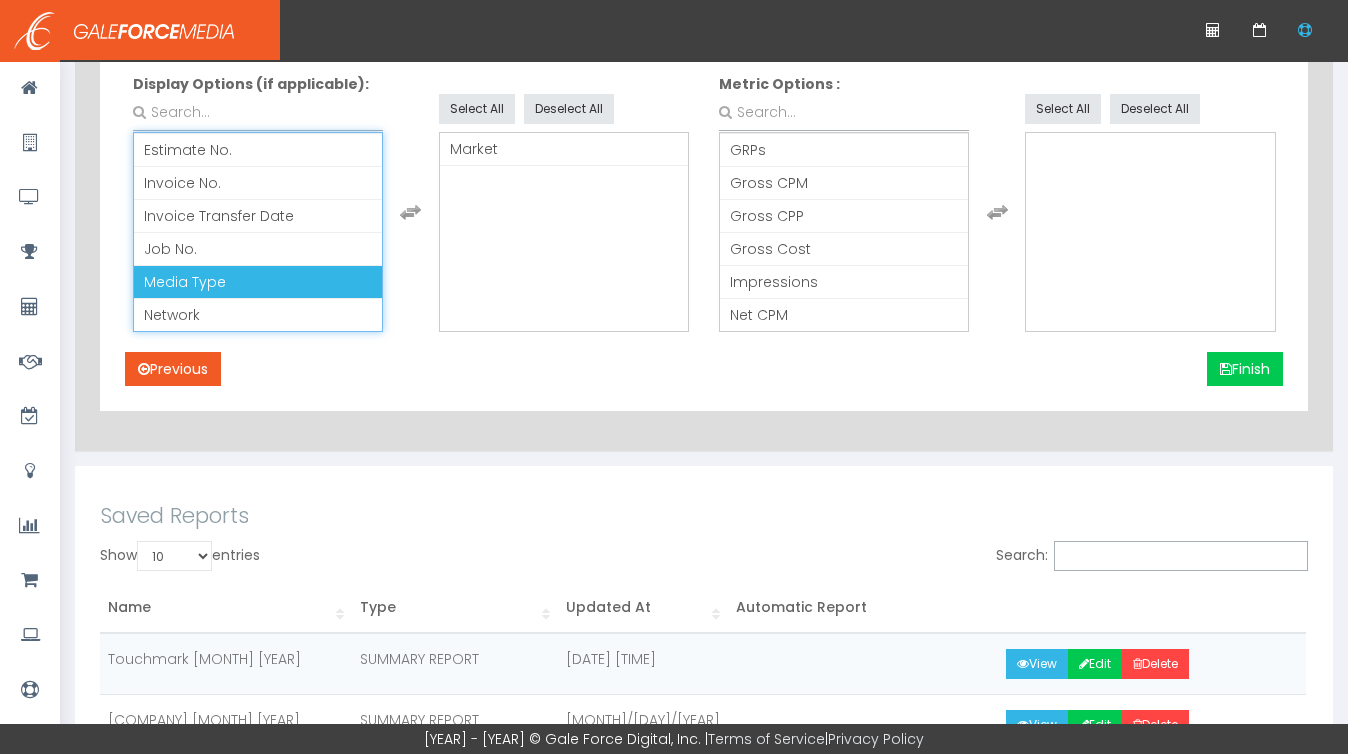scroll, scrollTop: 168, scrollLeft: 0, axis: vertical 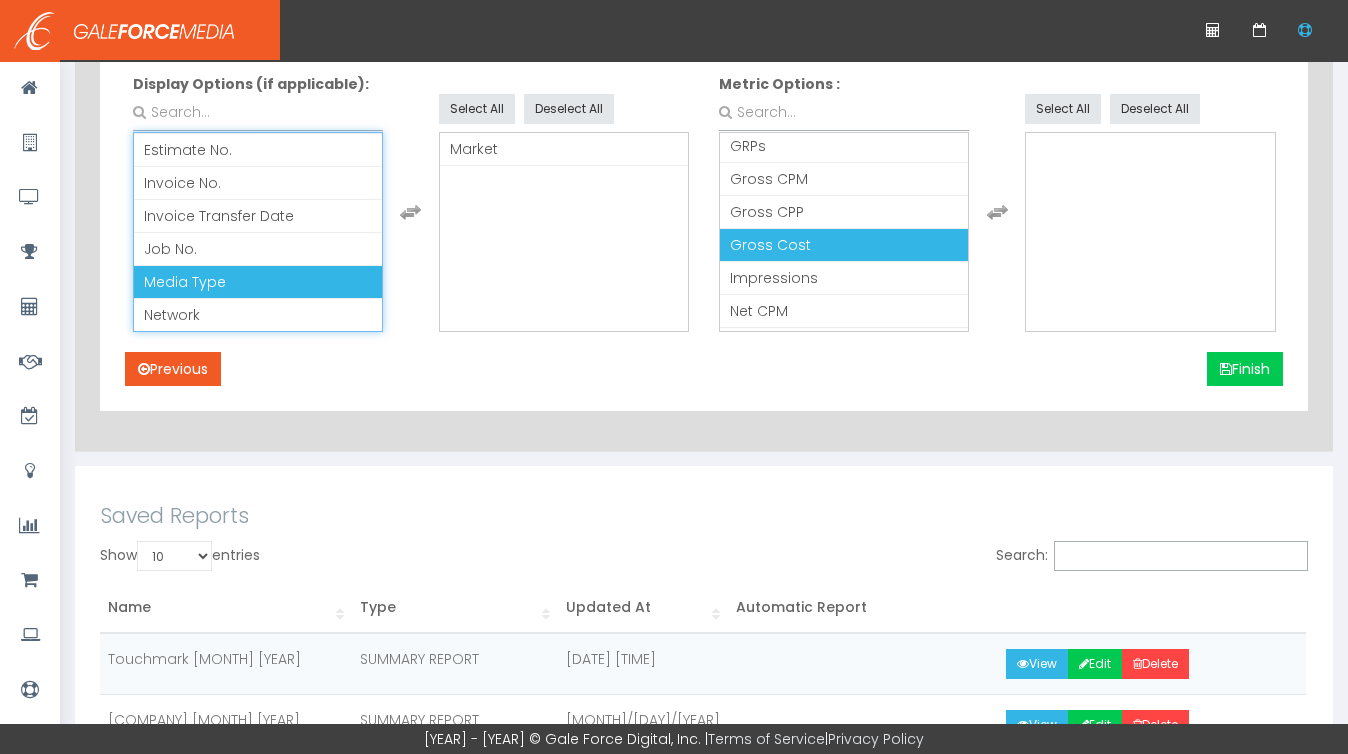 click on "Gross Cost" at bounding box center (844, 245) 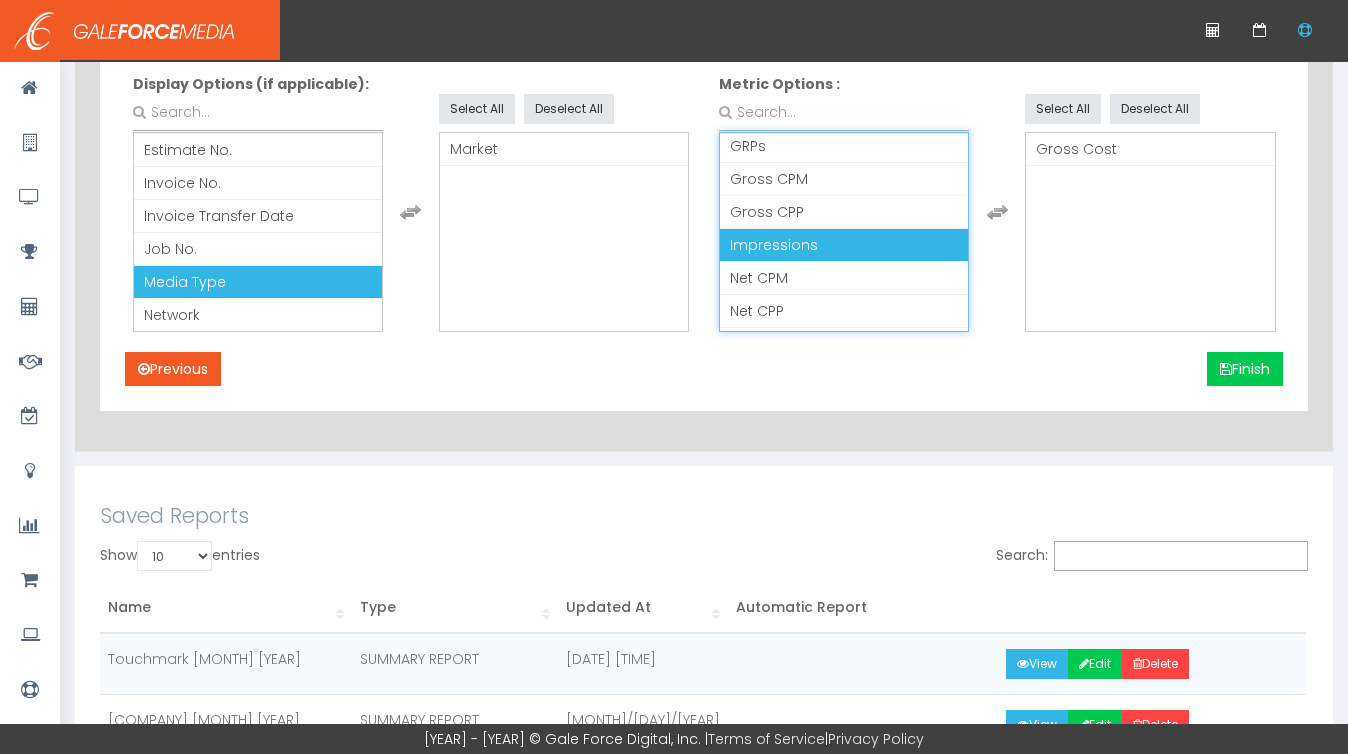 scroll, scrollTop: 110, scrollLeft: 0, axis: vertical 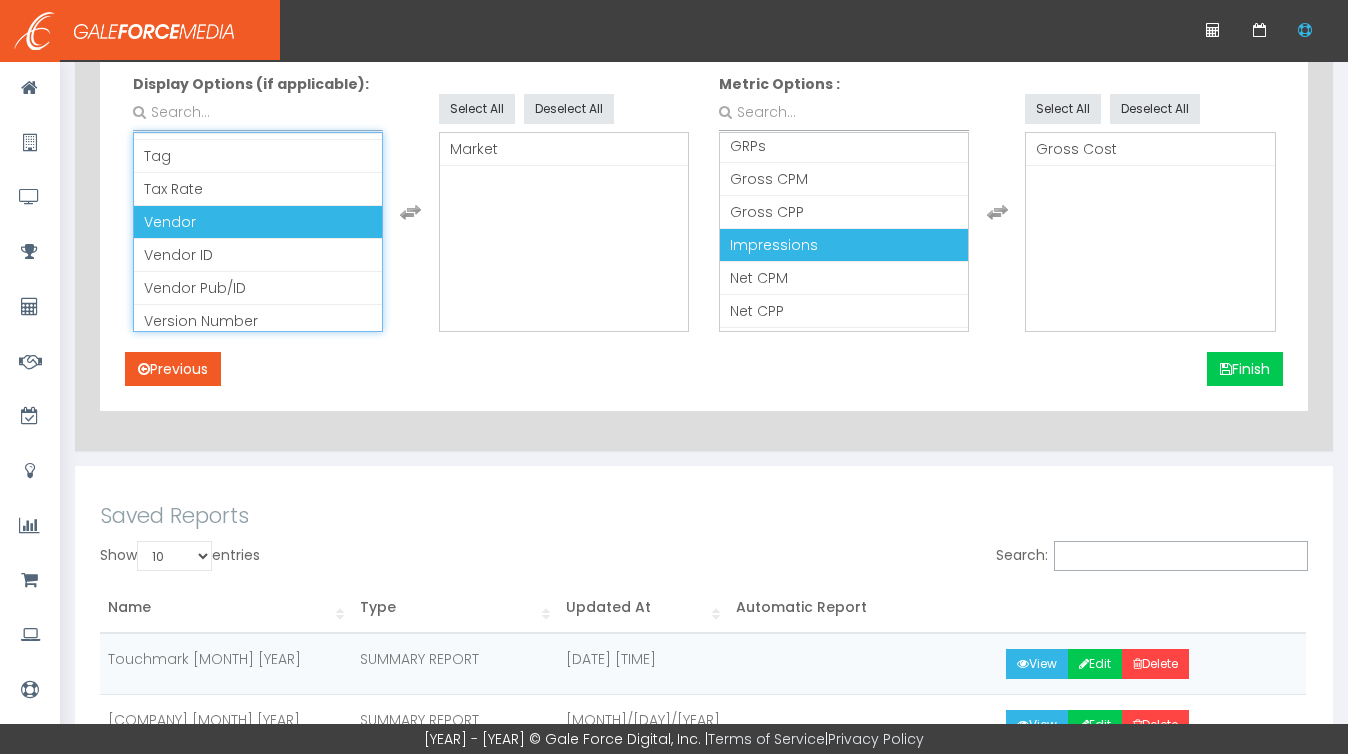 click on "Vendor" at bounding box center [258, 222] 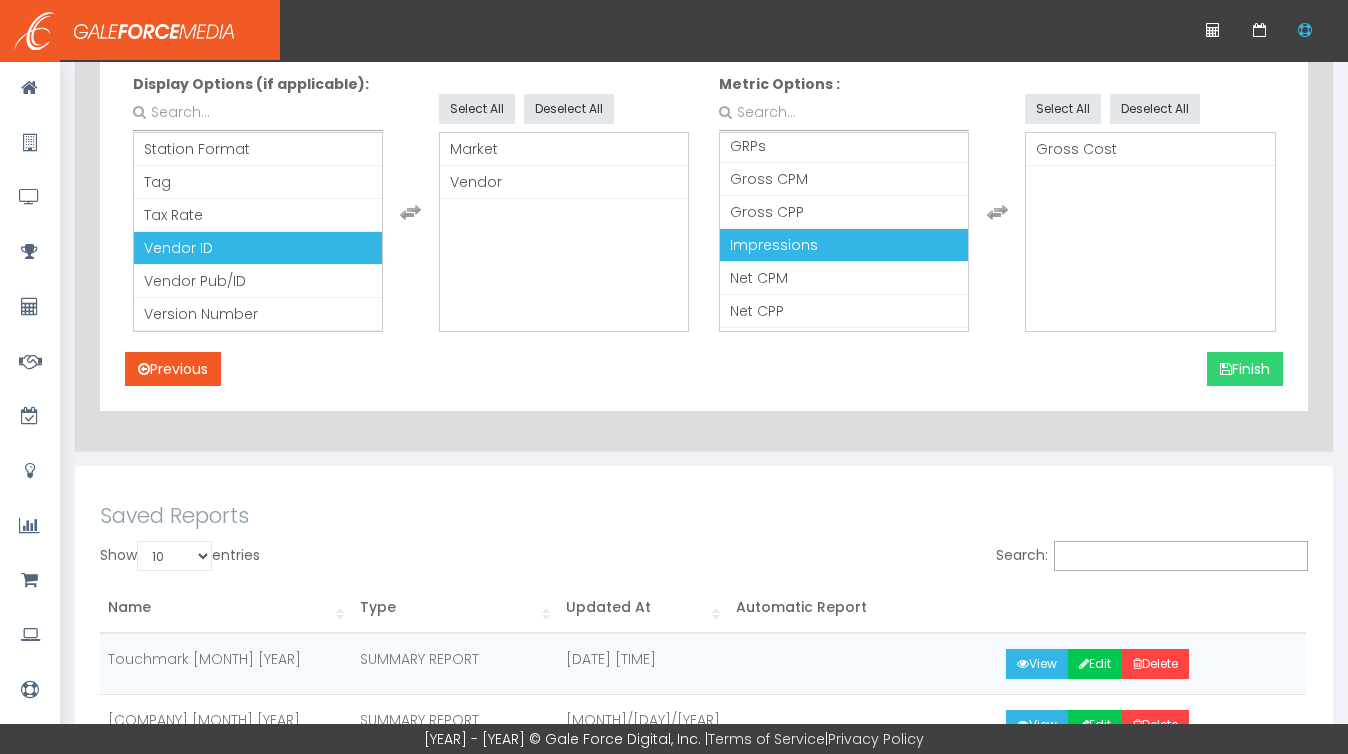 click at bounding box center [1226, 369] 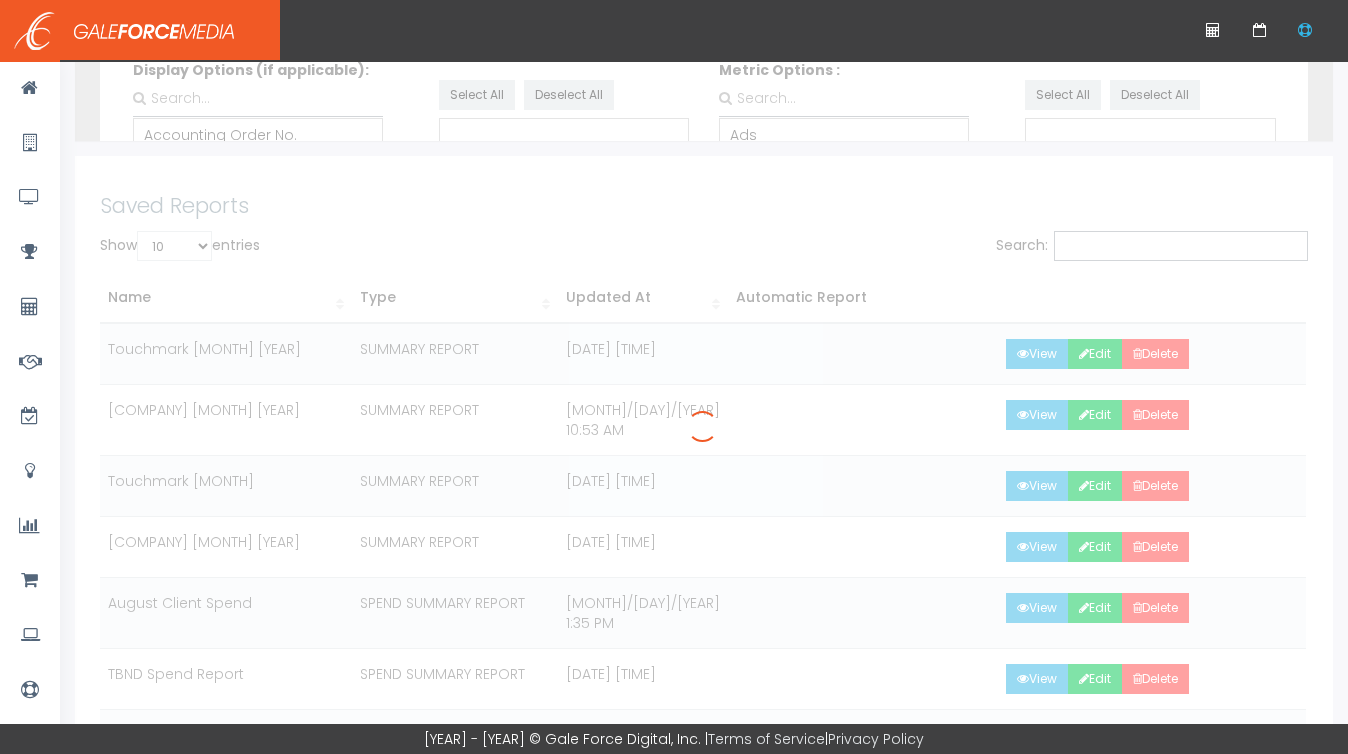 scroll, scrollTop: 207, scrollLeft: 0, axis: vertical 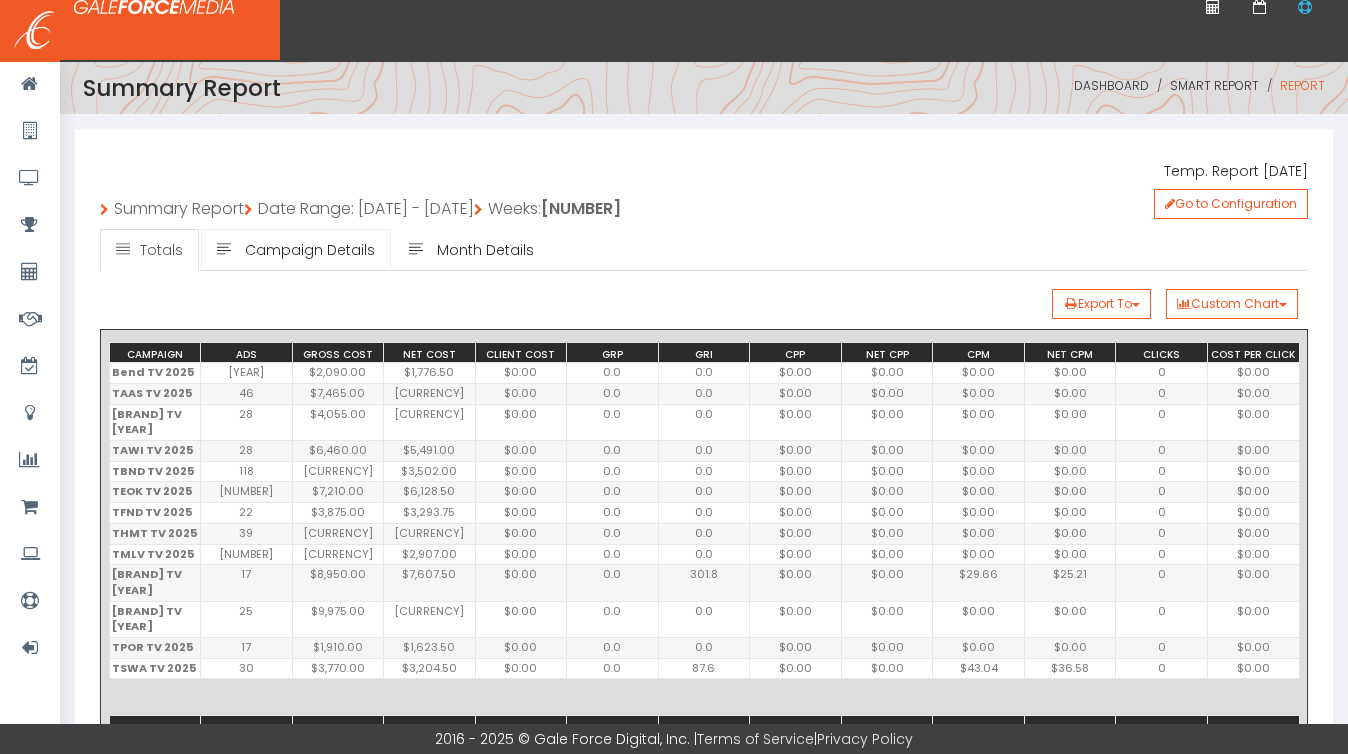 click on "Campaign Details" at bounding box center [310, 250] 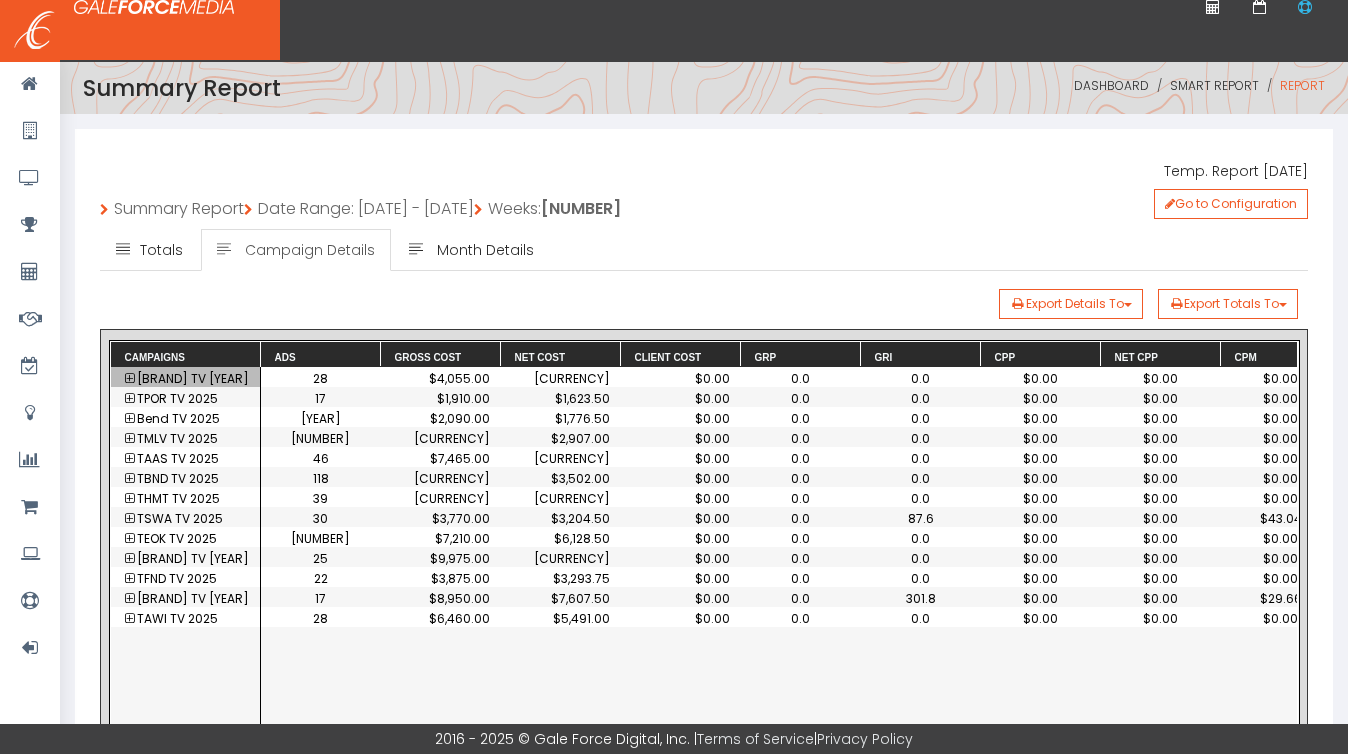 click at bounding box center (129, 379) 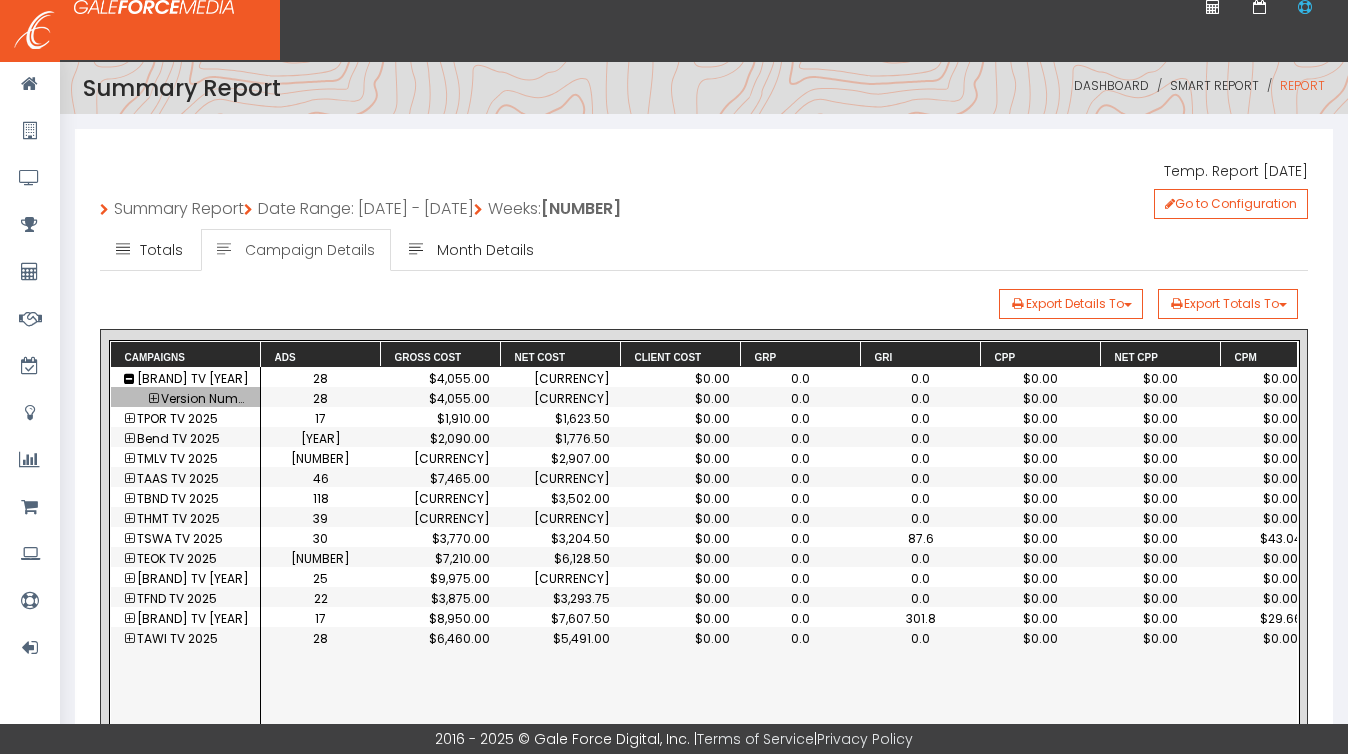 click at bounding box center (153, 399) 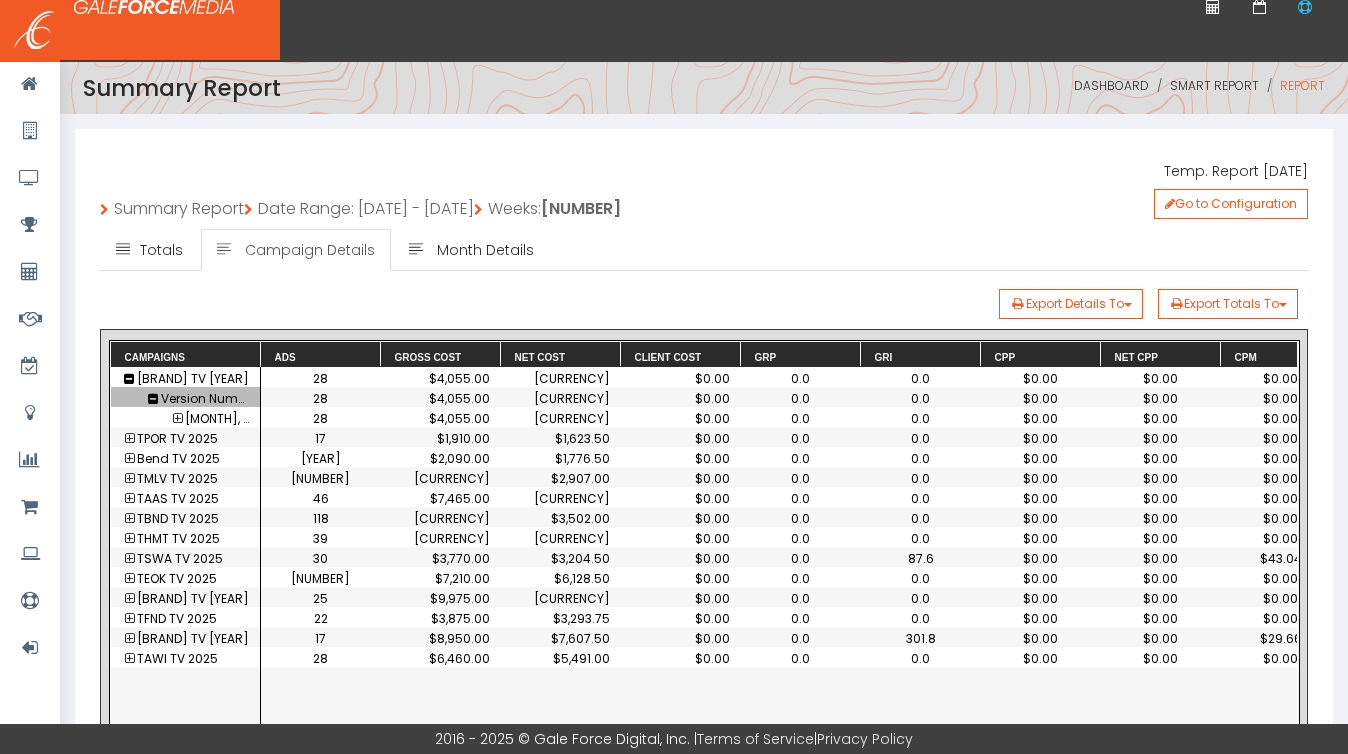 click at bounding box center (177, 419) 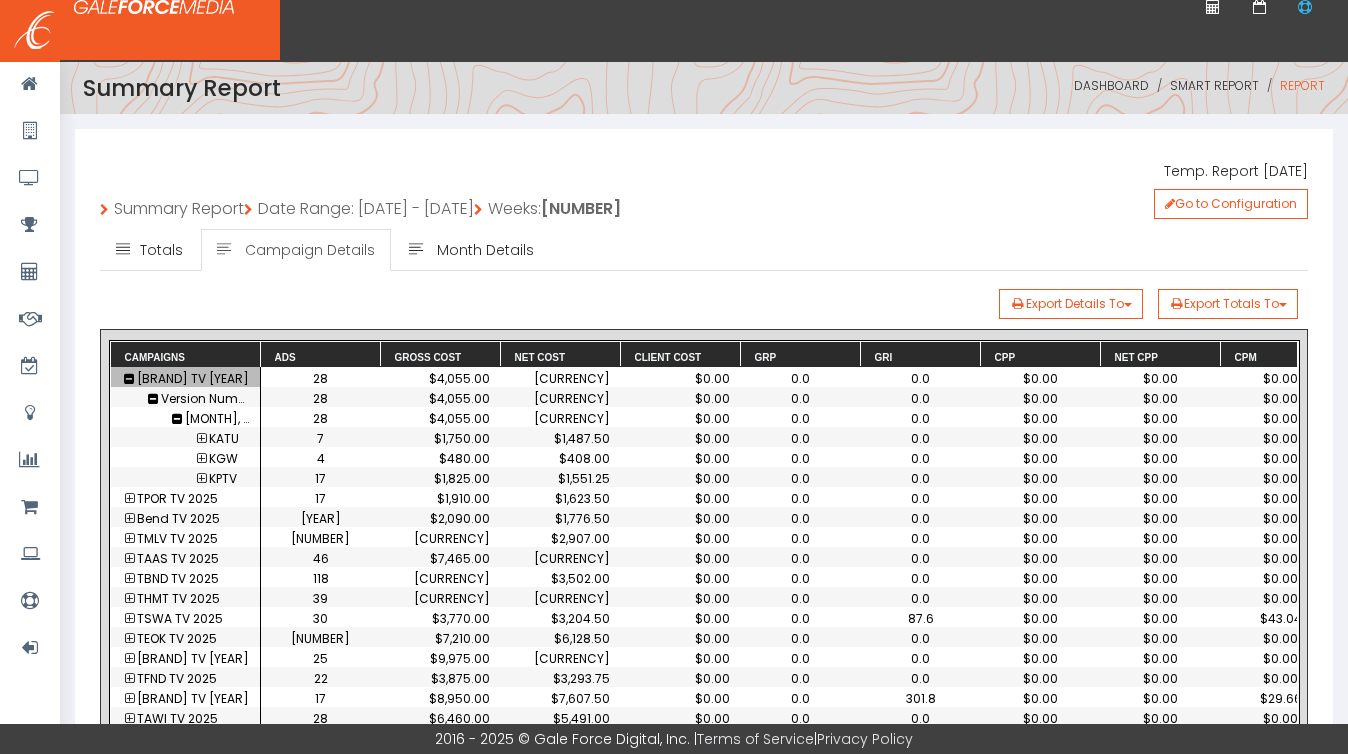 click at bounding box center [129, 379] 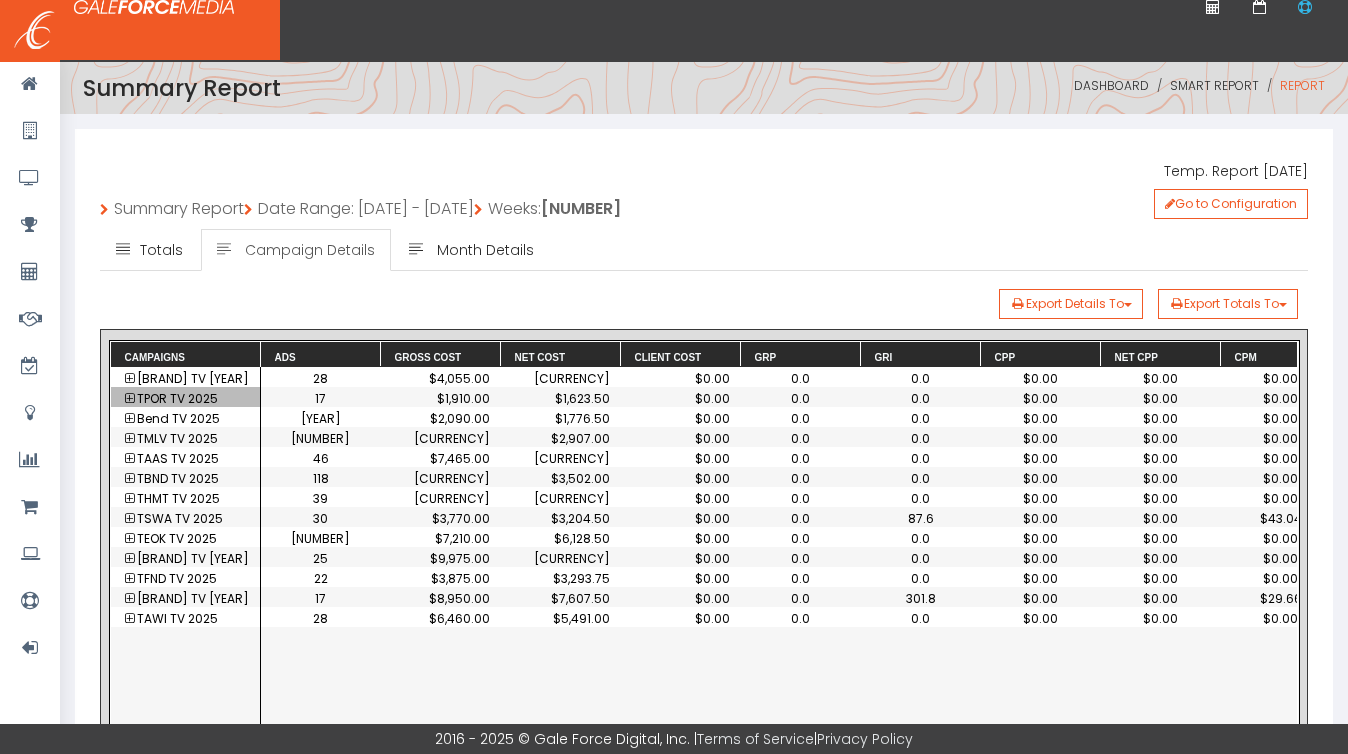 click at bounding box center (129, 398) 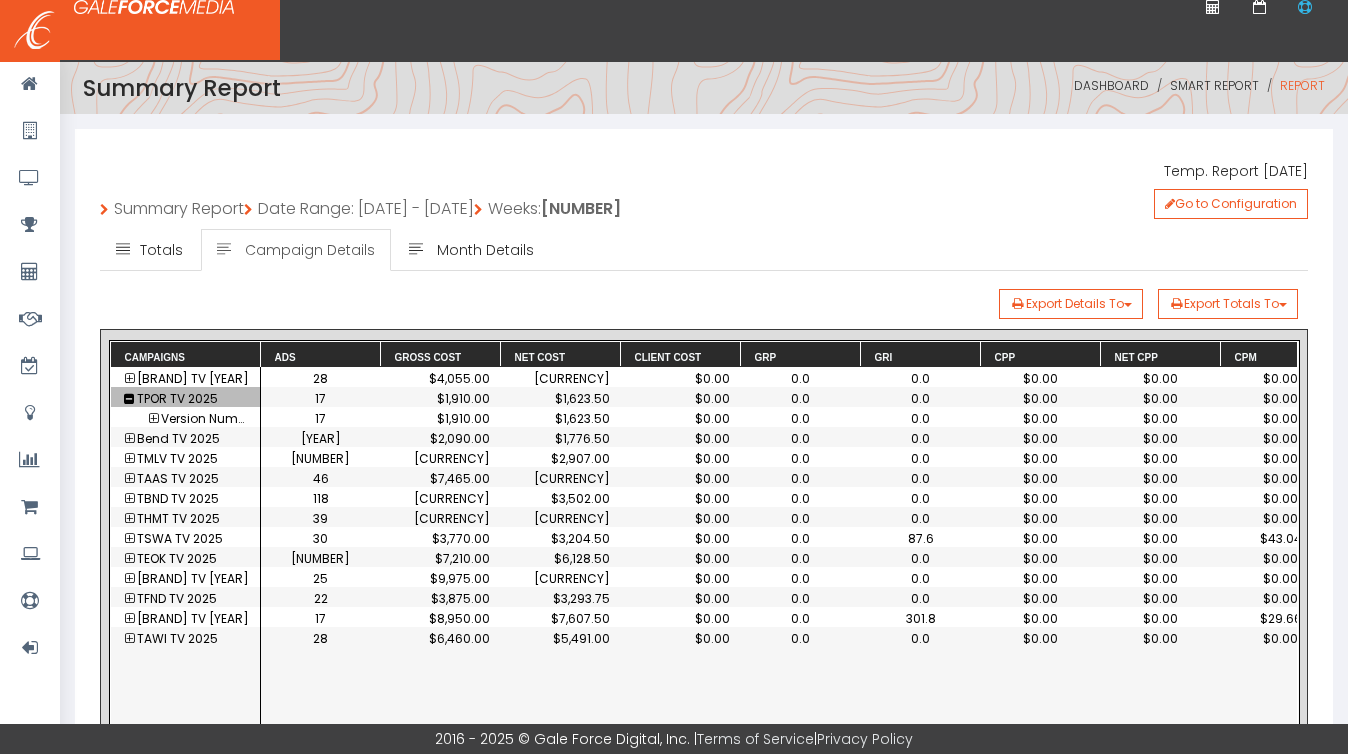 click at bounding box center (153, 419) 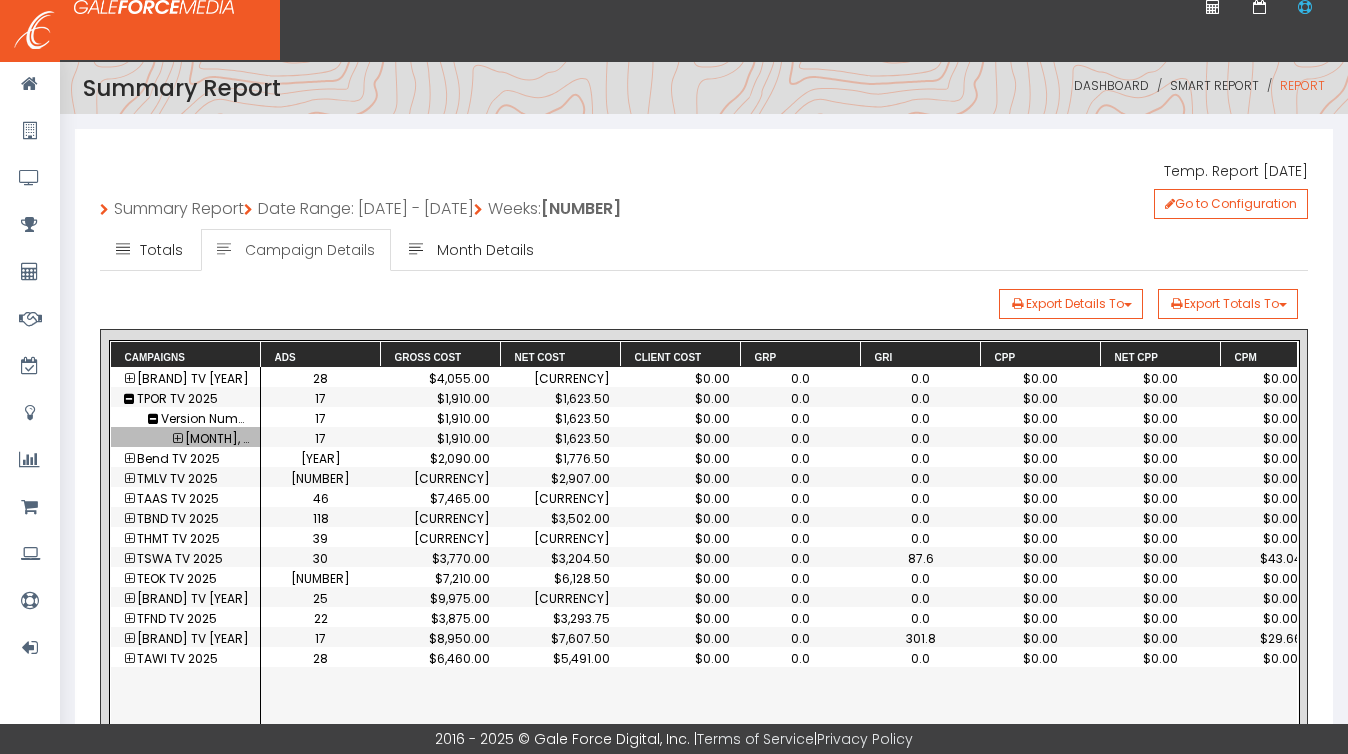 click at bounding box center (177, 439) 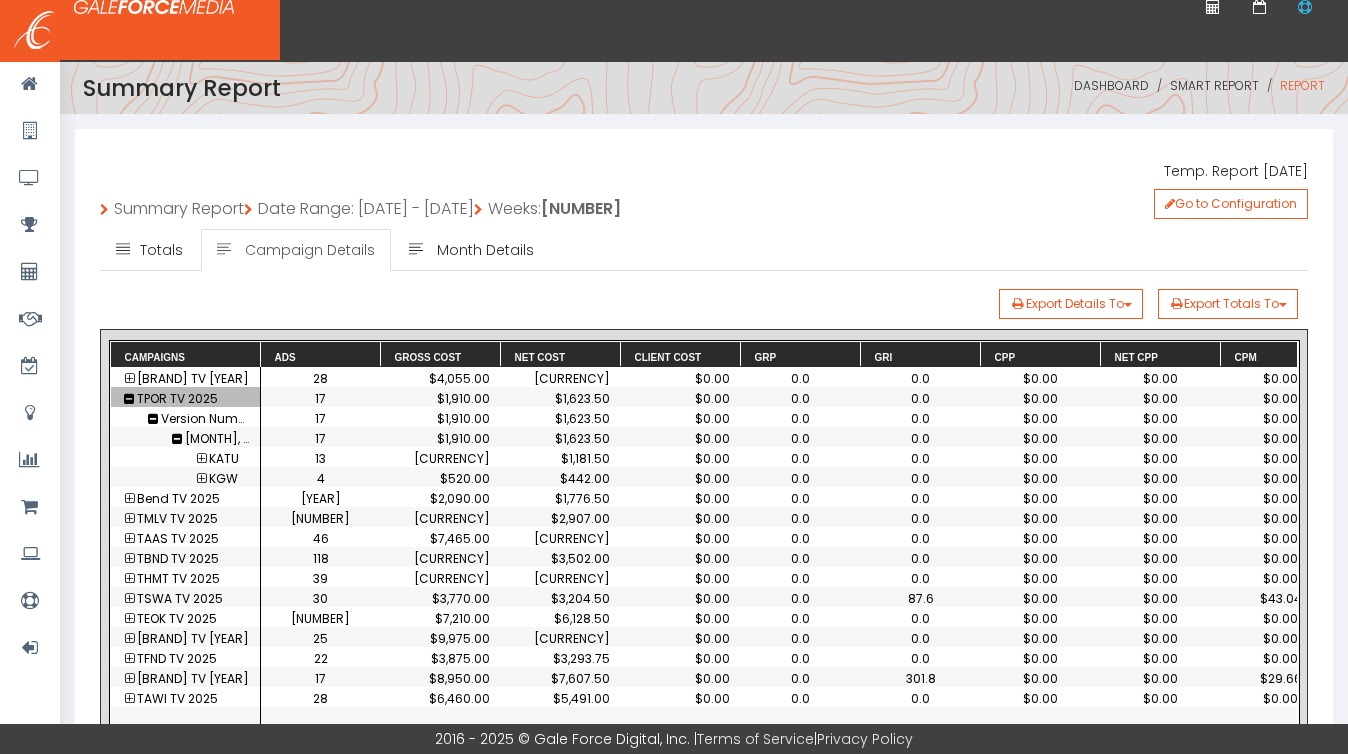 click at bounding box center (129, 399) 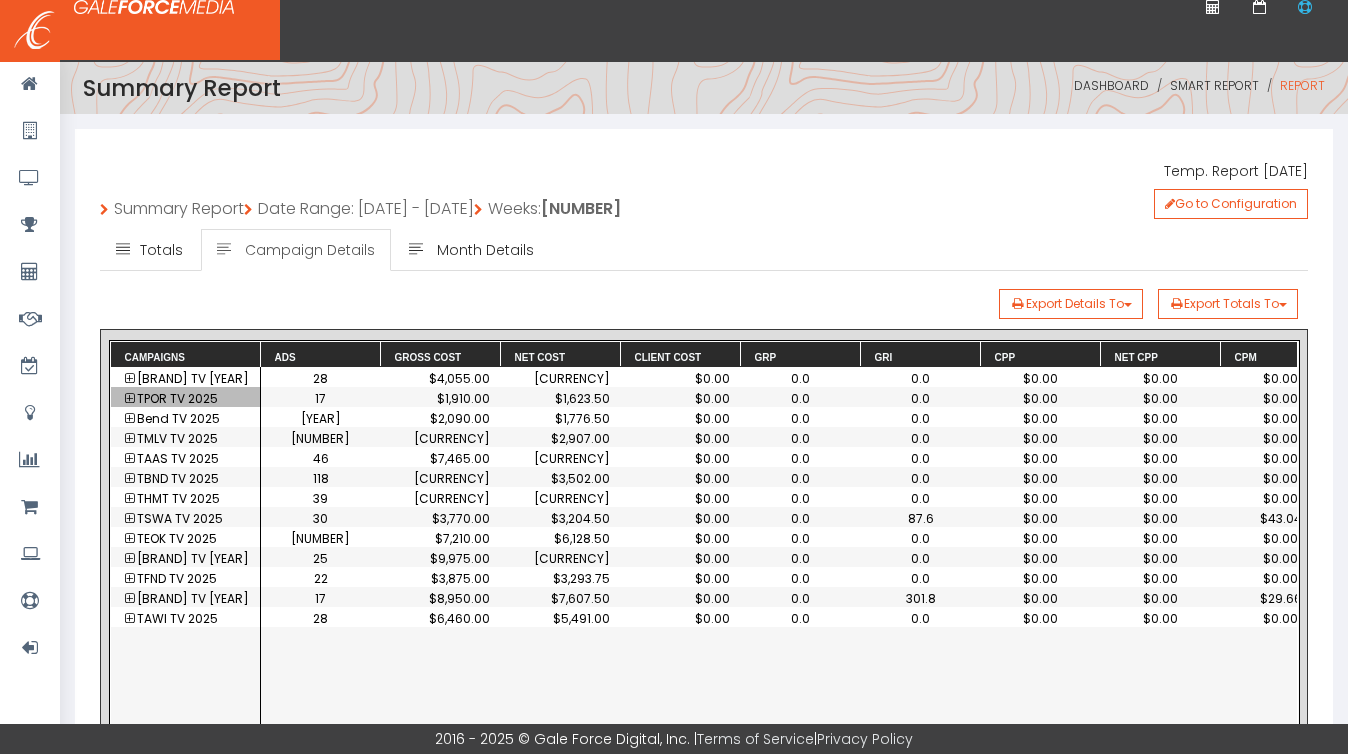 click at bounding box center (129, 619) 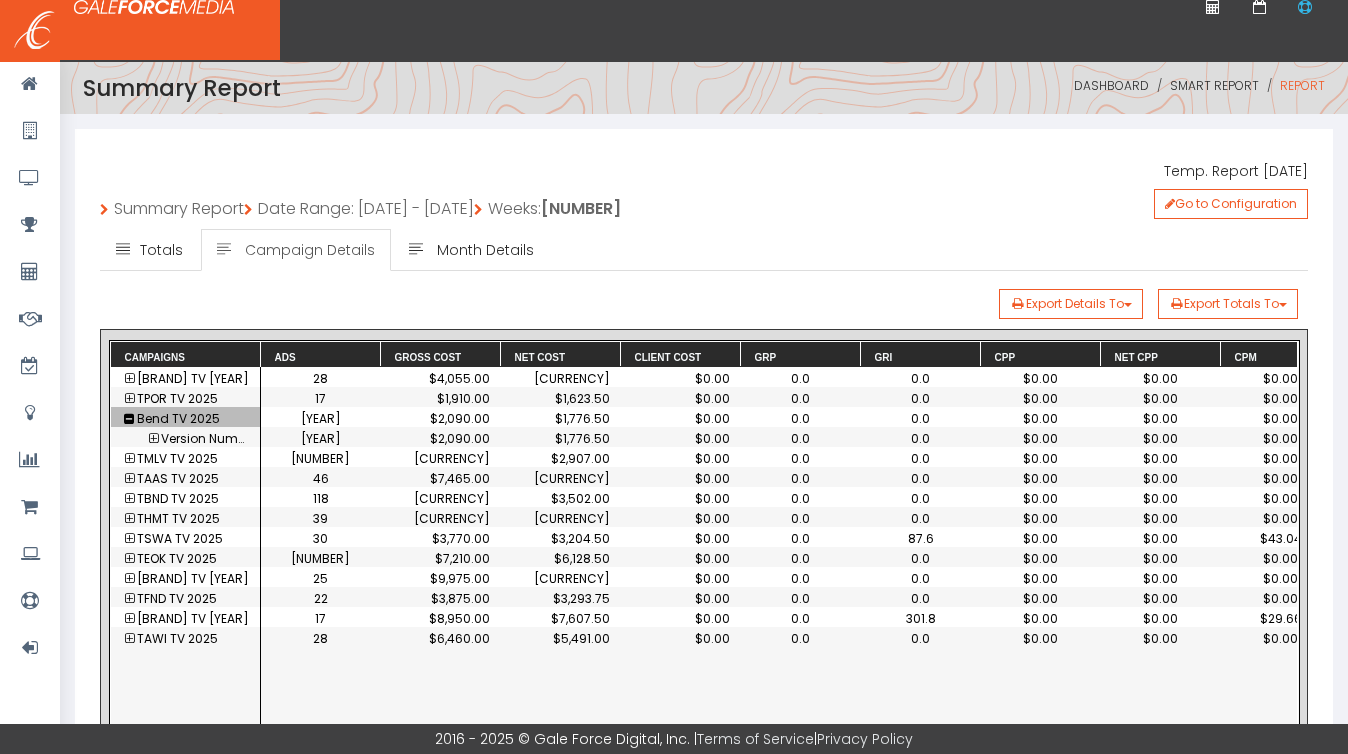 click at bounding box center [153, 439] 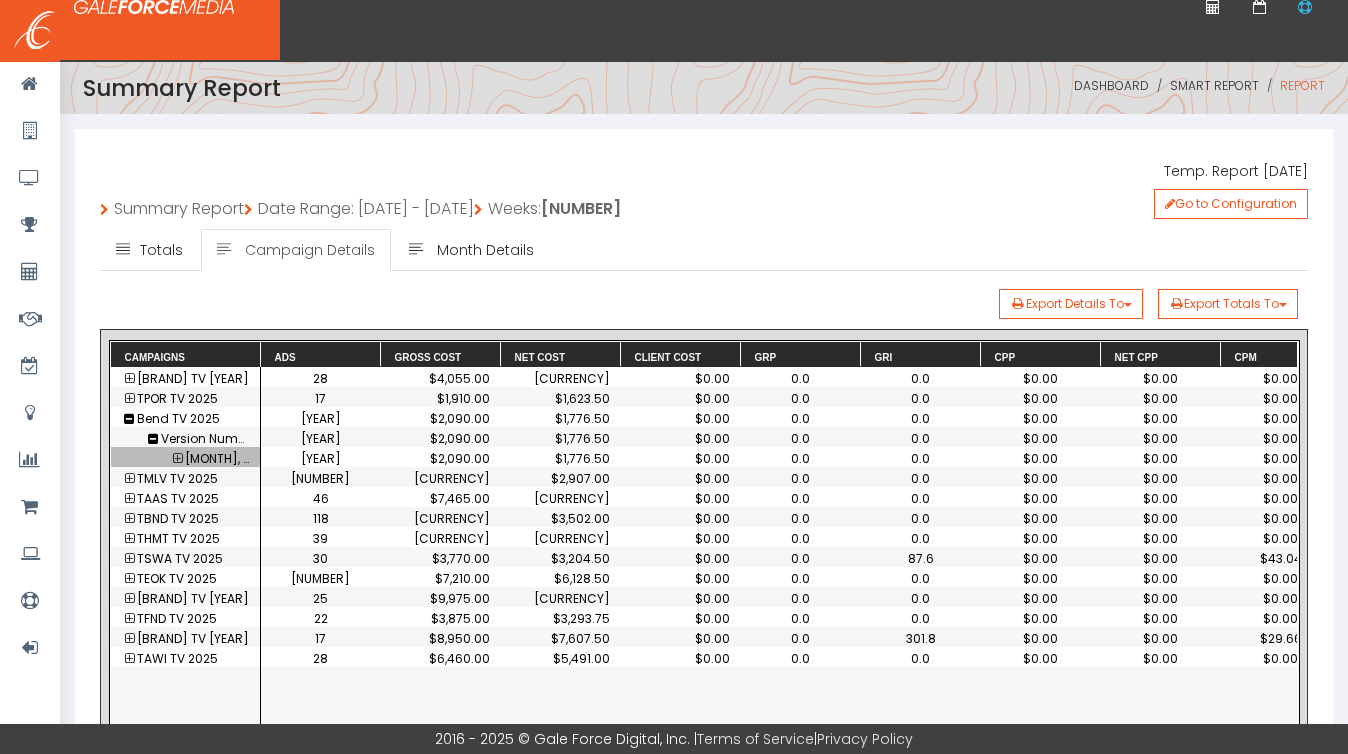 click at bounding box center (177, 459) 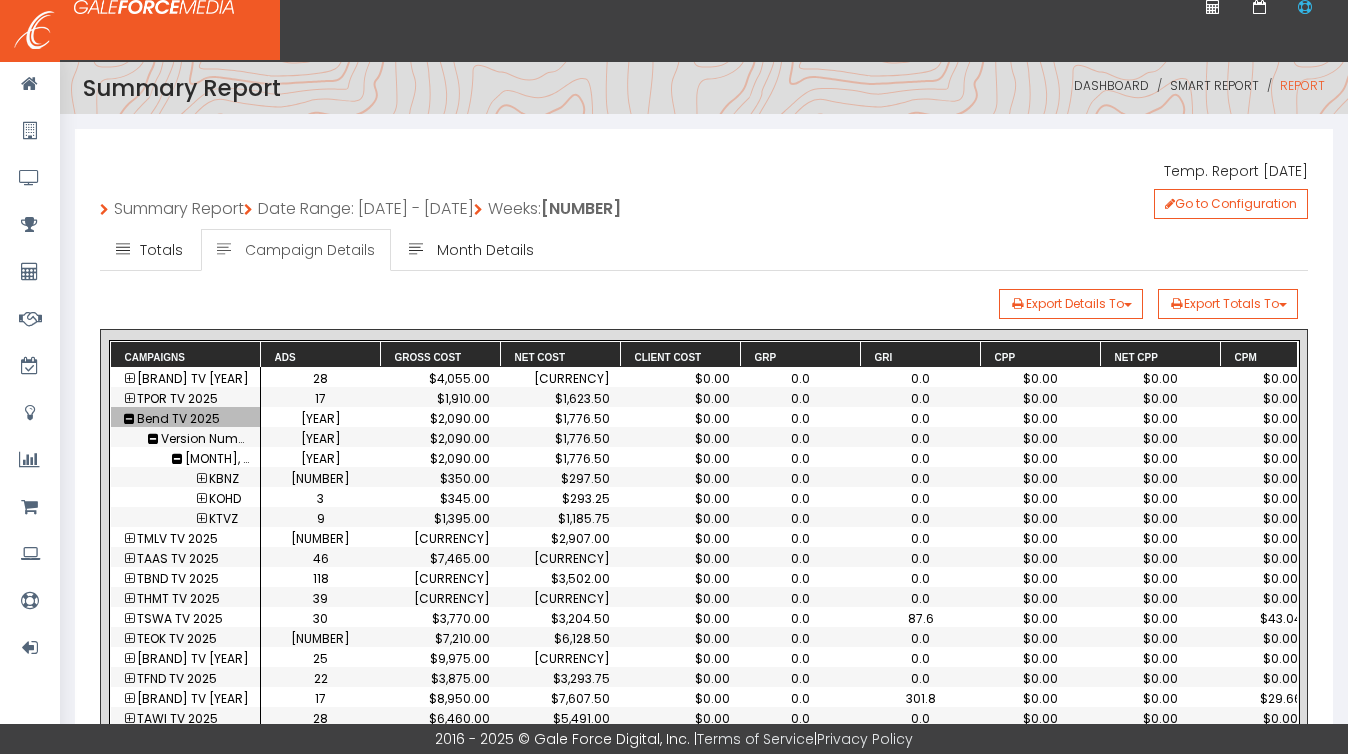 click at bounding box center (129, 419) 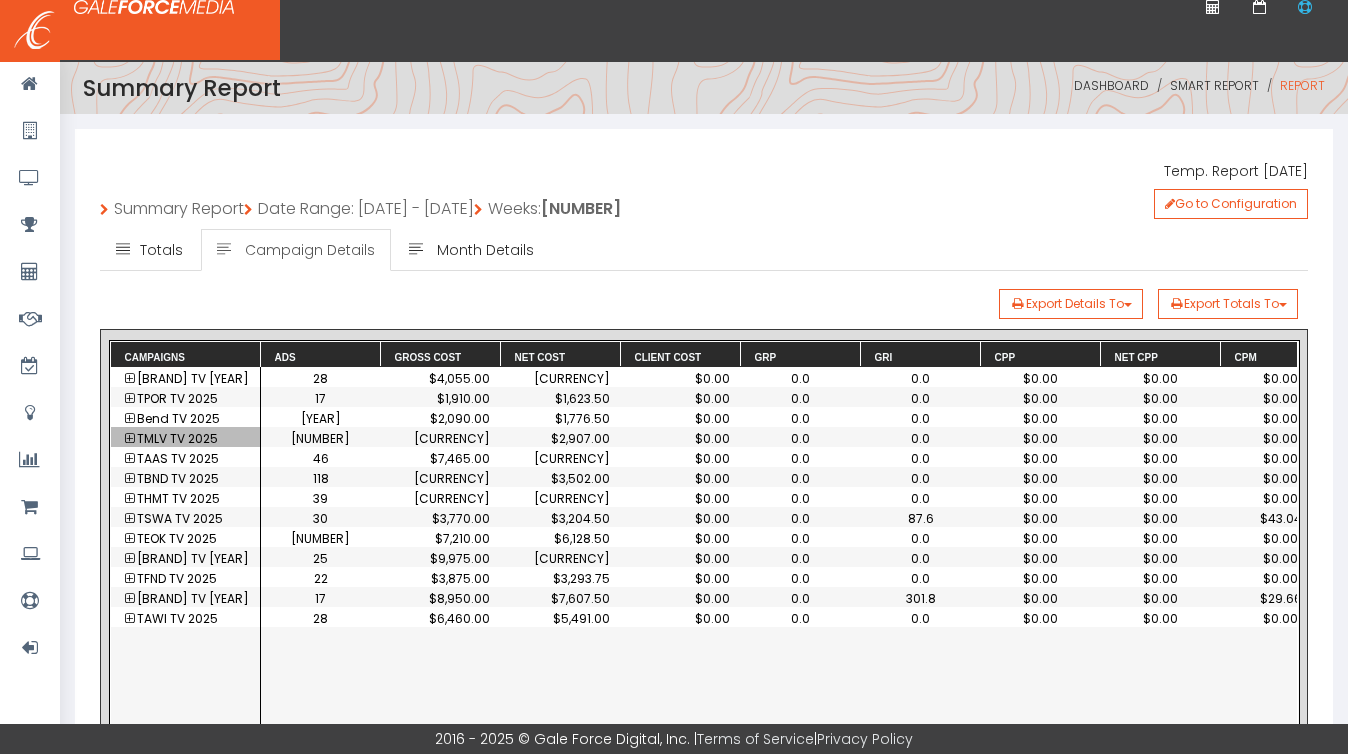 click at bounding box center [129, 439] 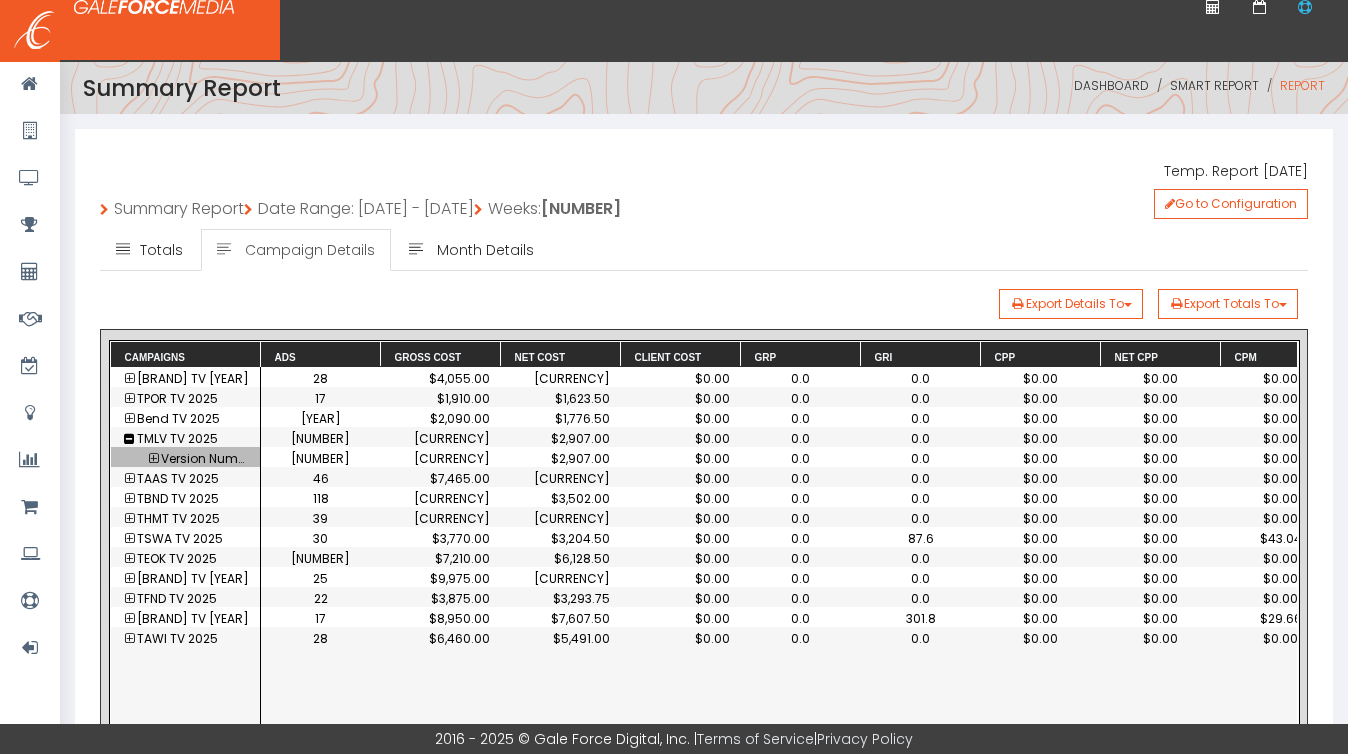click at bounding box center [153, 459] 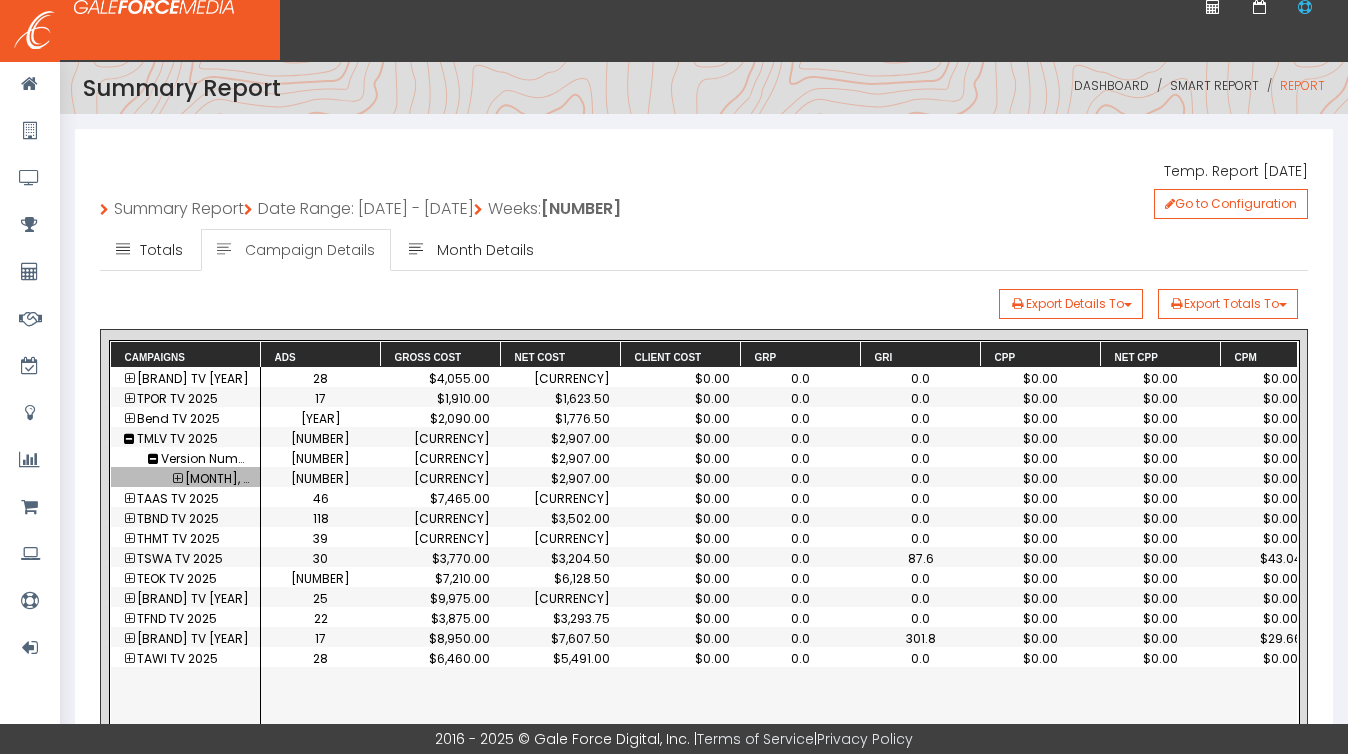 click at bounding box center (177, 479) 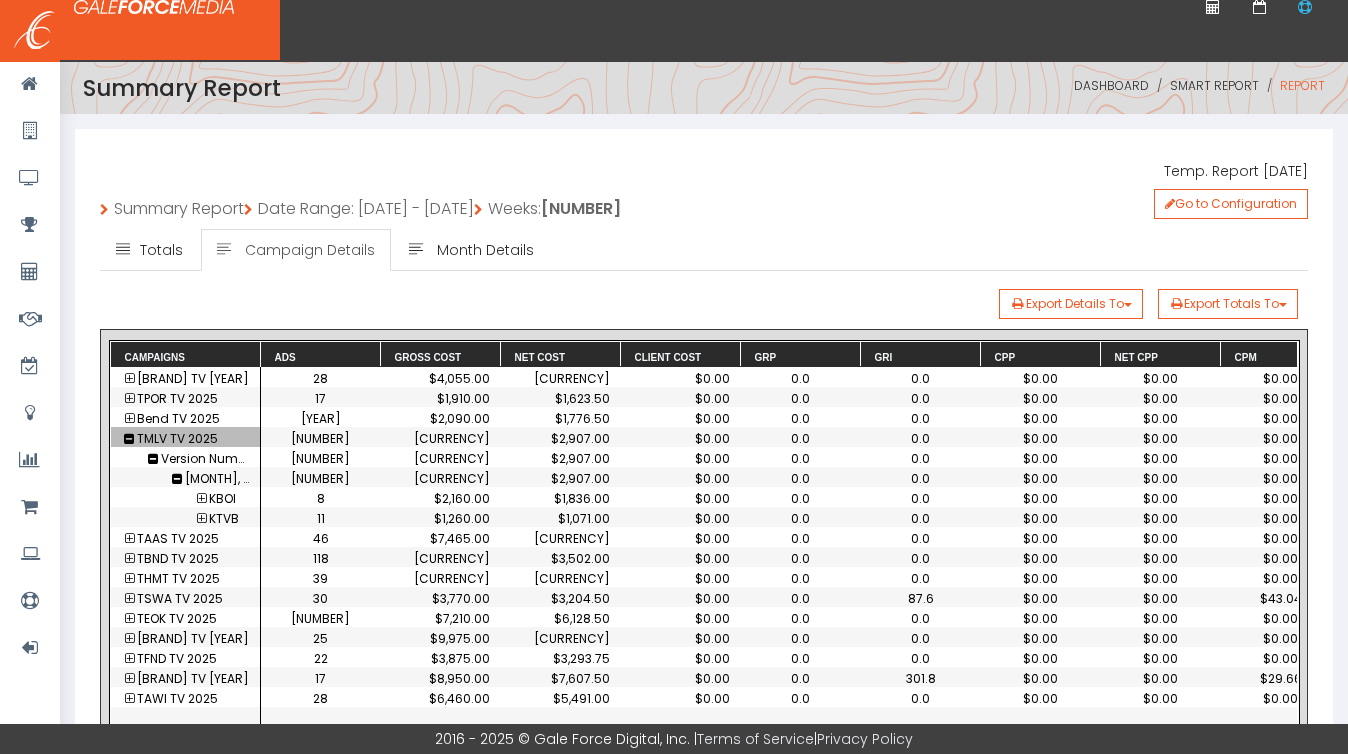 click at bounding box center [129, 439] 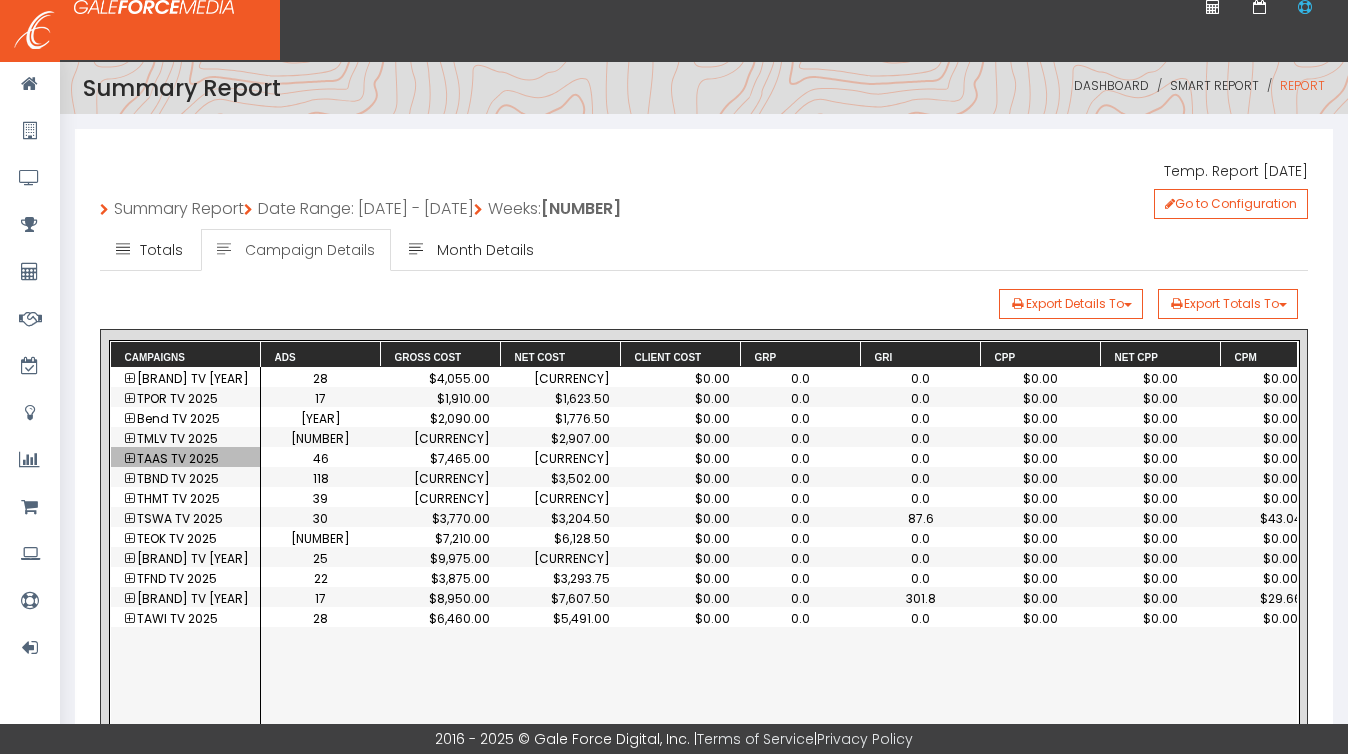 click at bounding box center [129, 459] 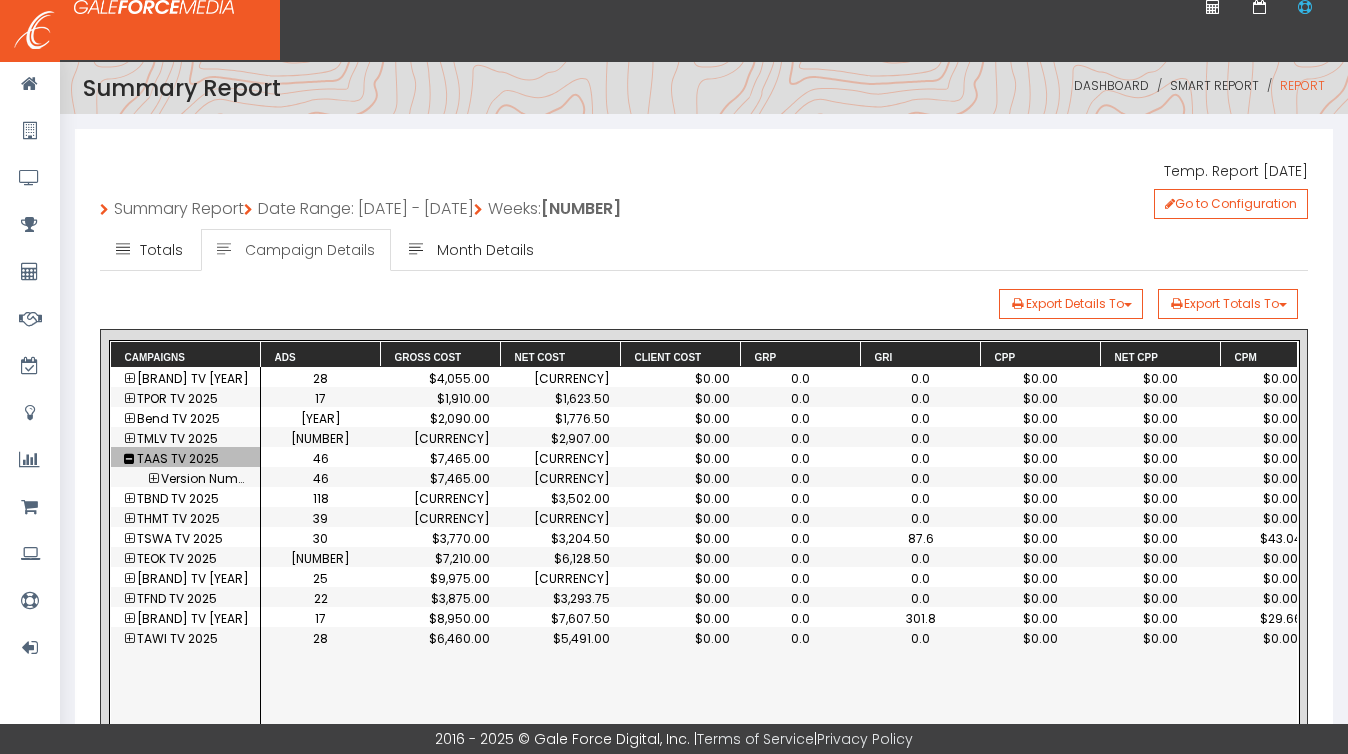 click at bounding box center [129, 459] 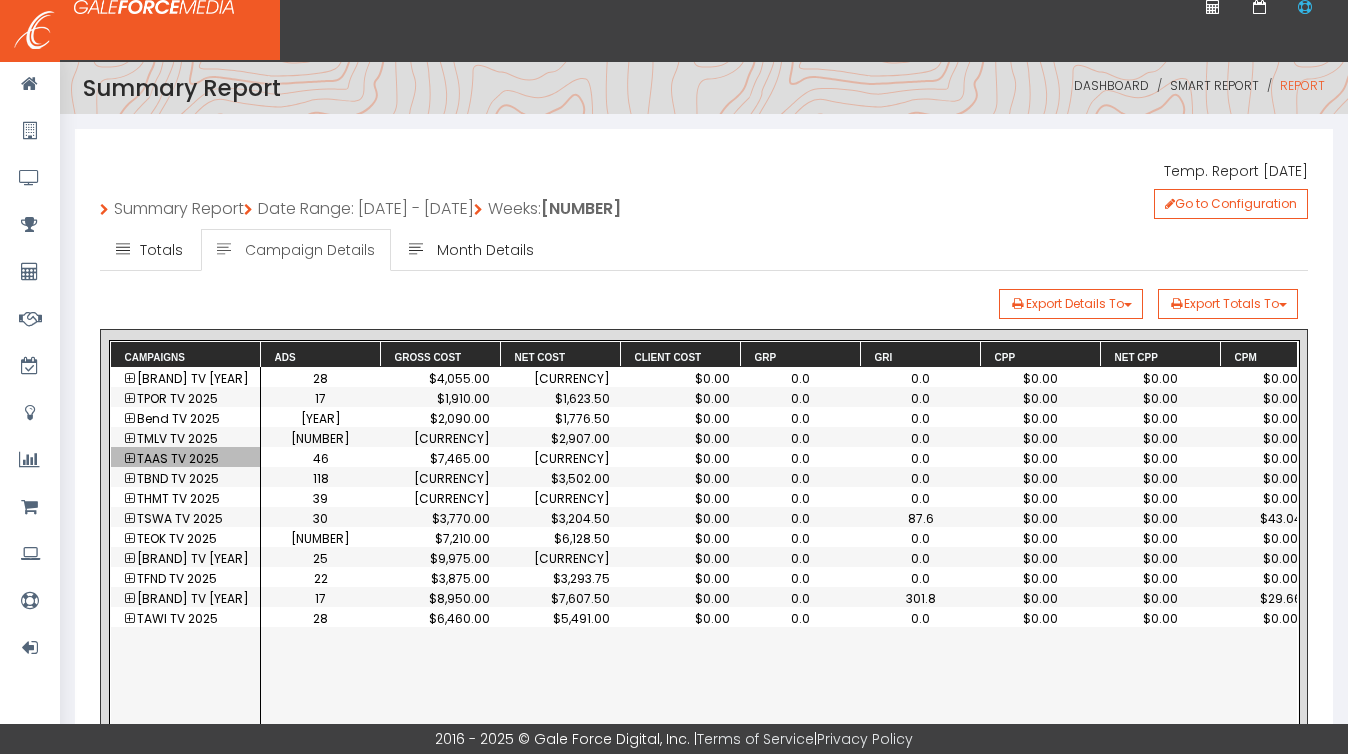 click at bounding box center (129, 459) 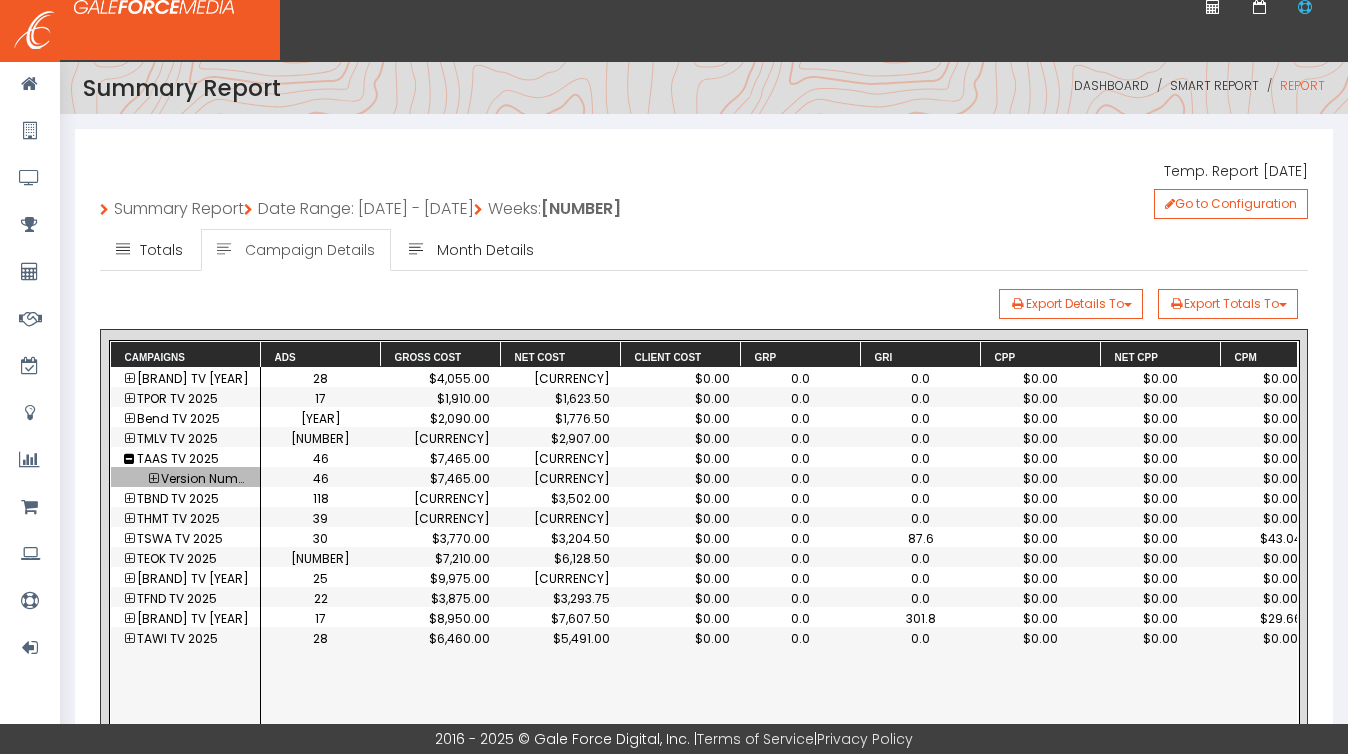 click at bounding box center (153, 479) 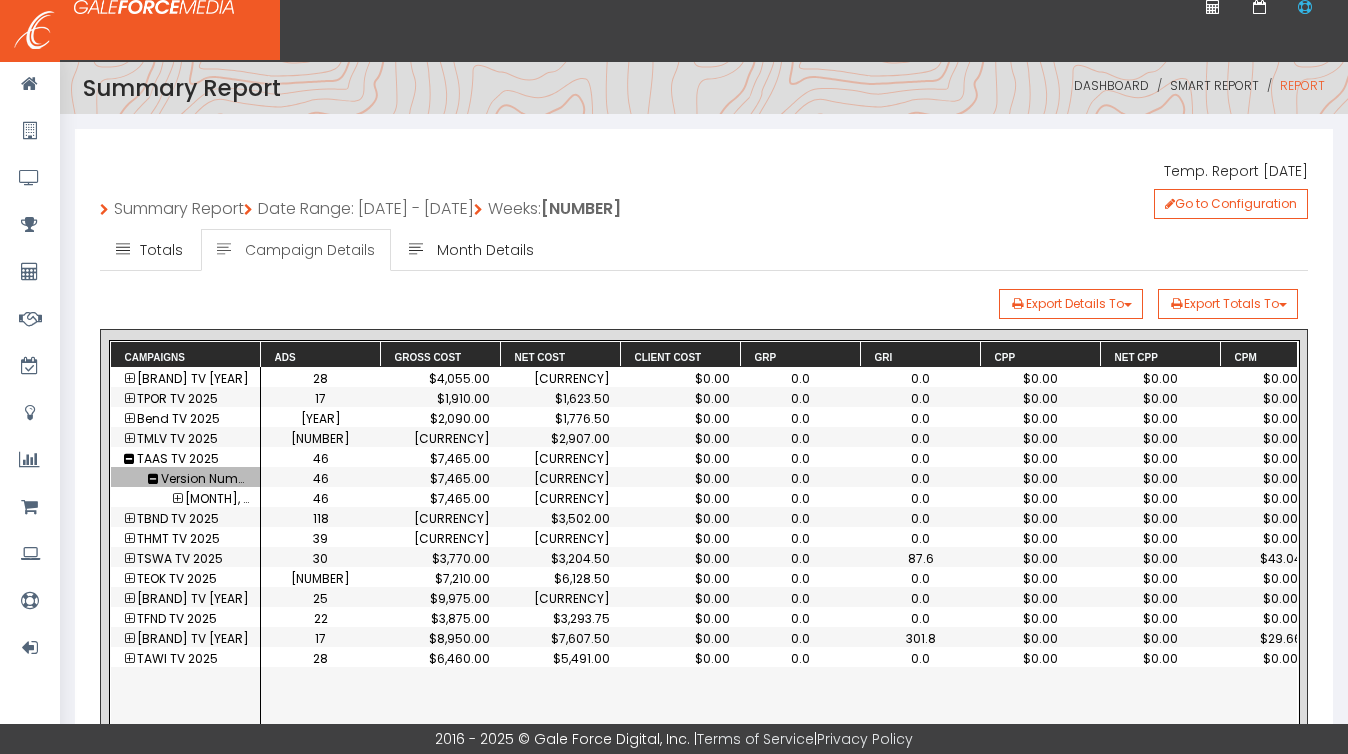 click at bounding box center (177, 499) 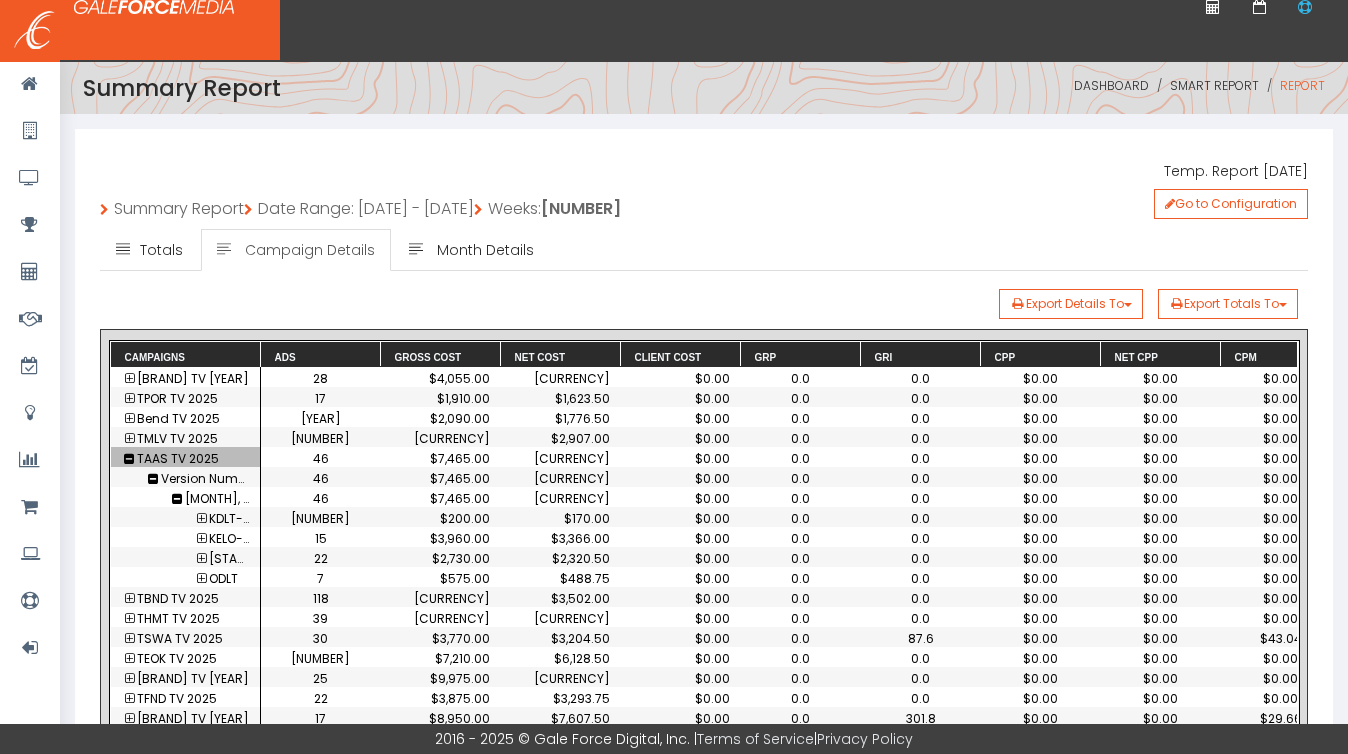 click at bounding box center (129, 459) 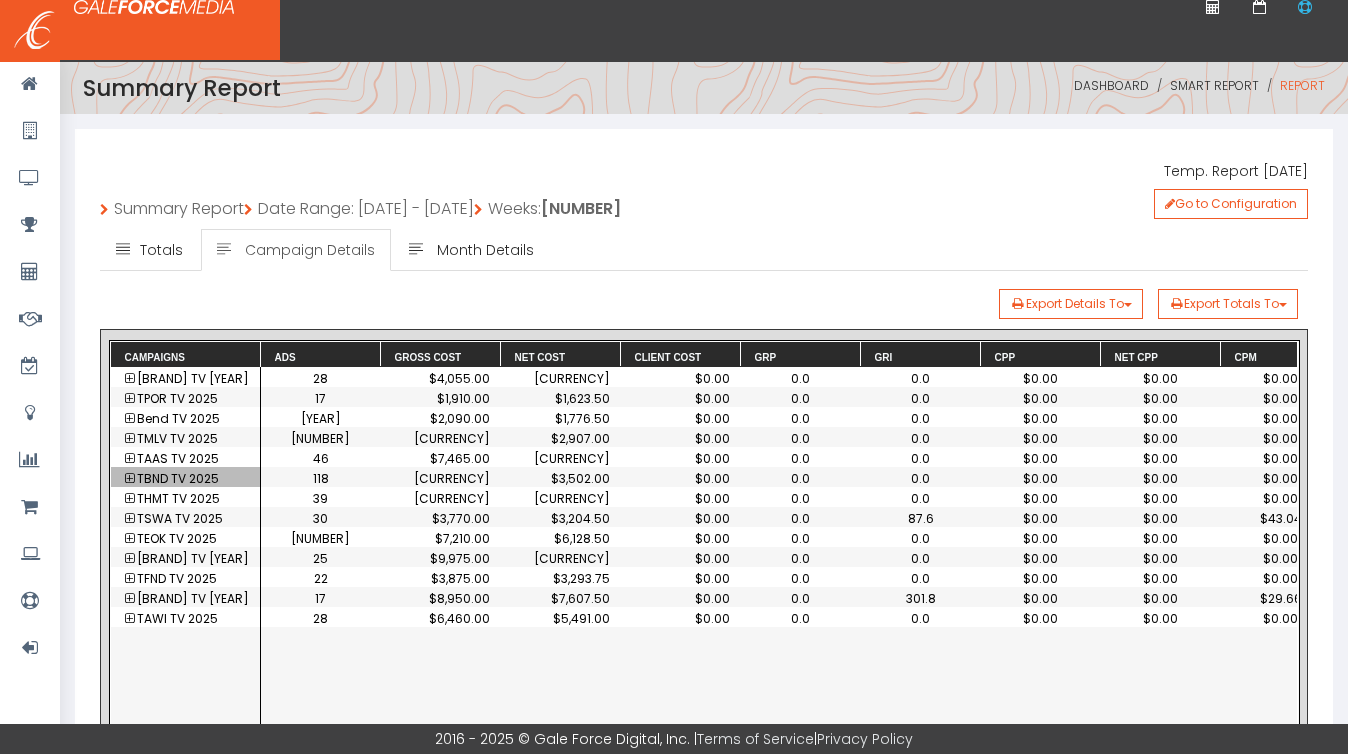 click at bounding box center (129, 479) 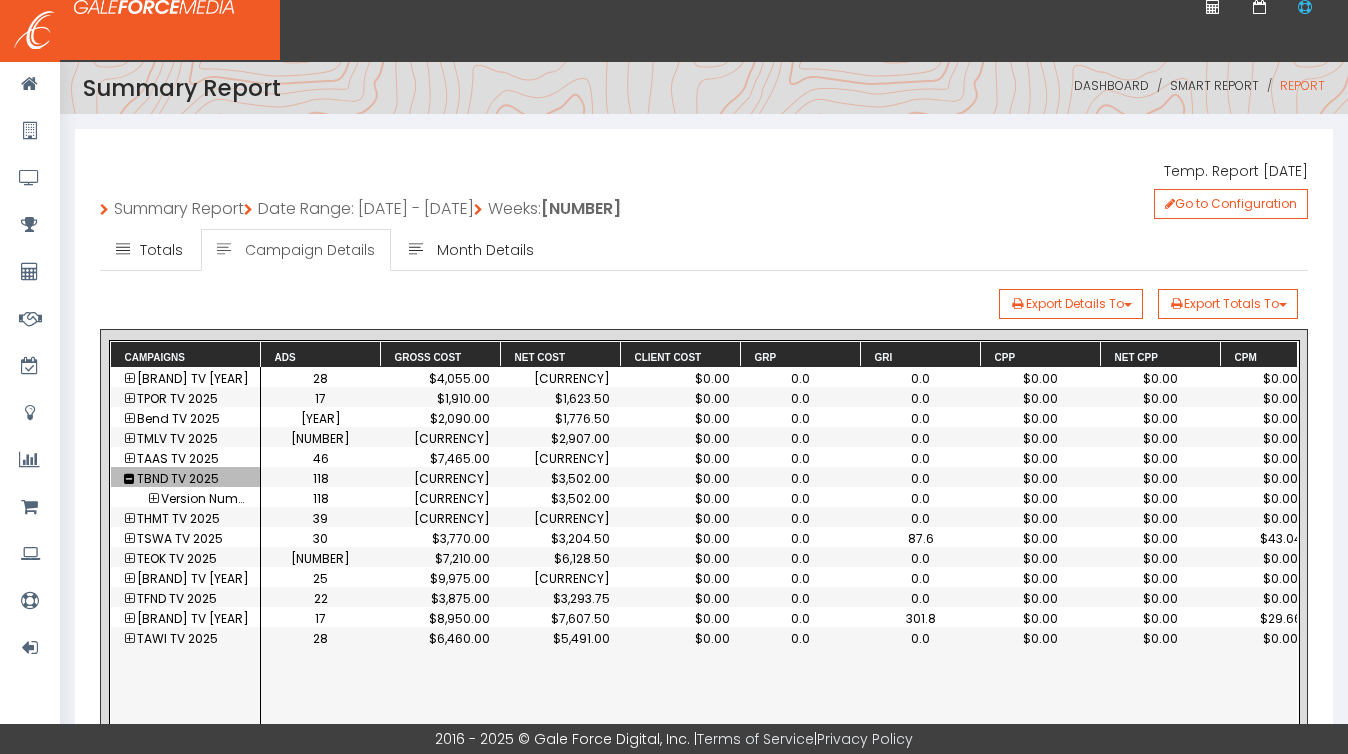 click at bounding box center [153, 499] 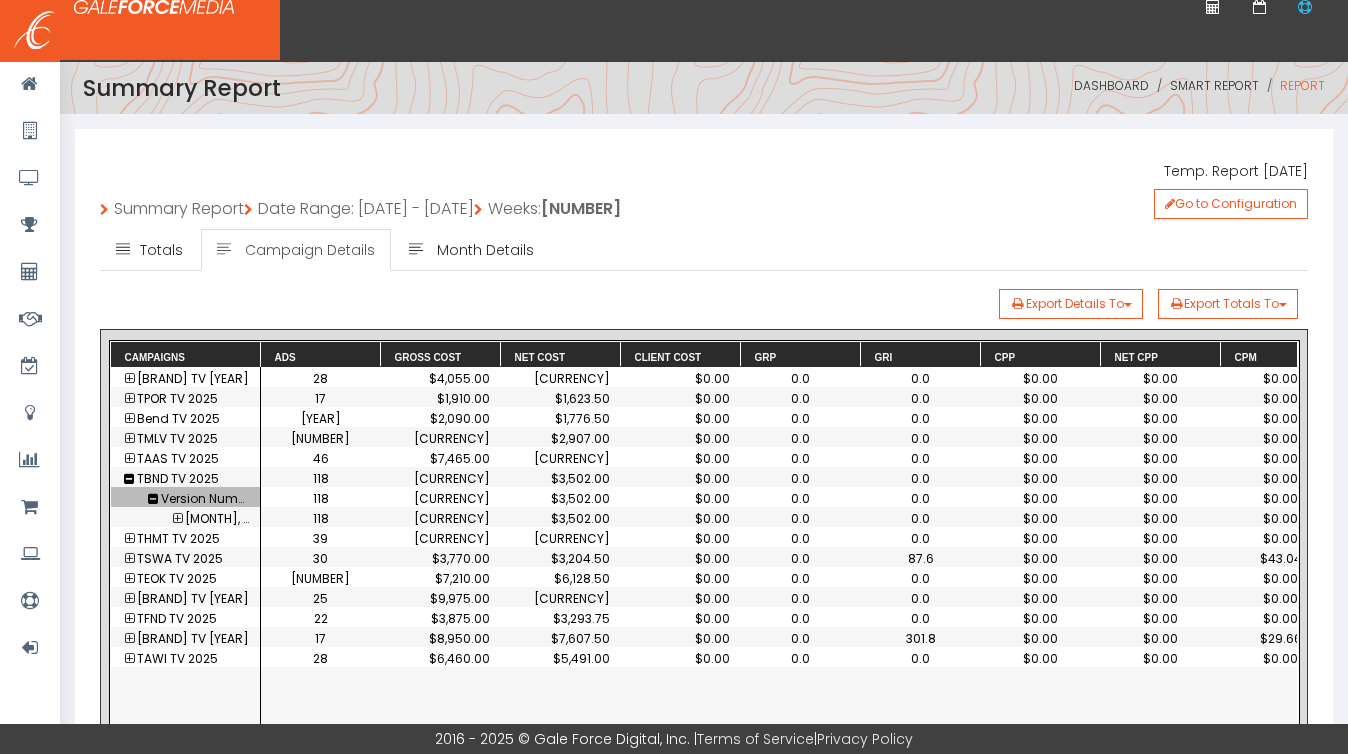click at bounding box center [177, 519] 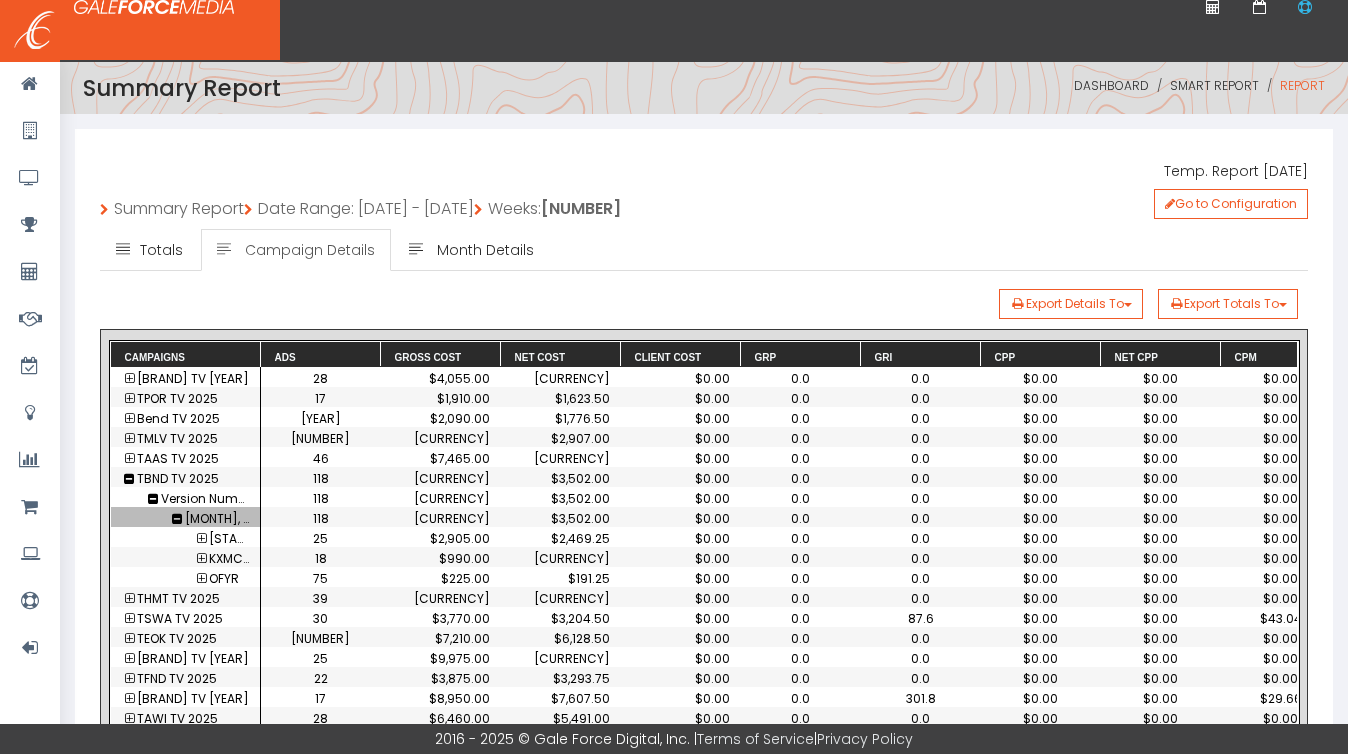 click at bounding box center (129, 479) 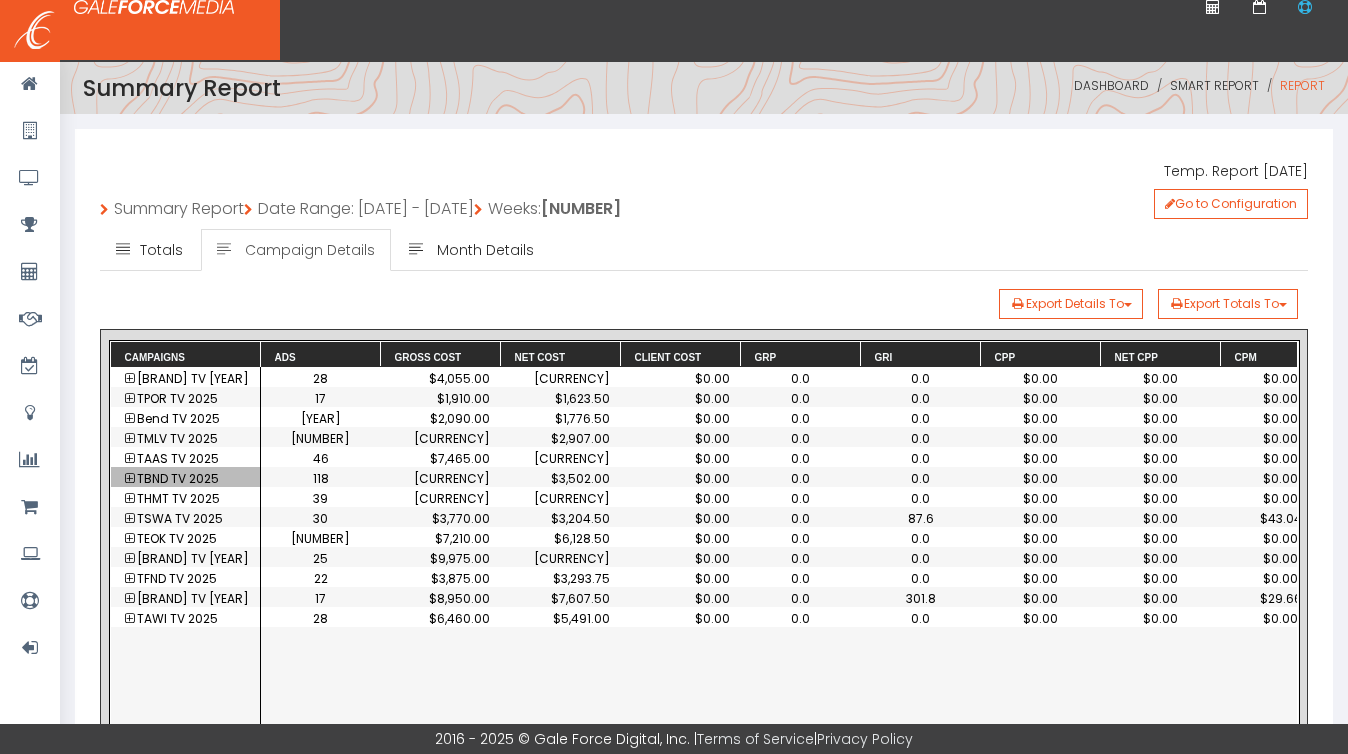 click at bounding box center [129, 619] 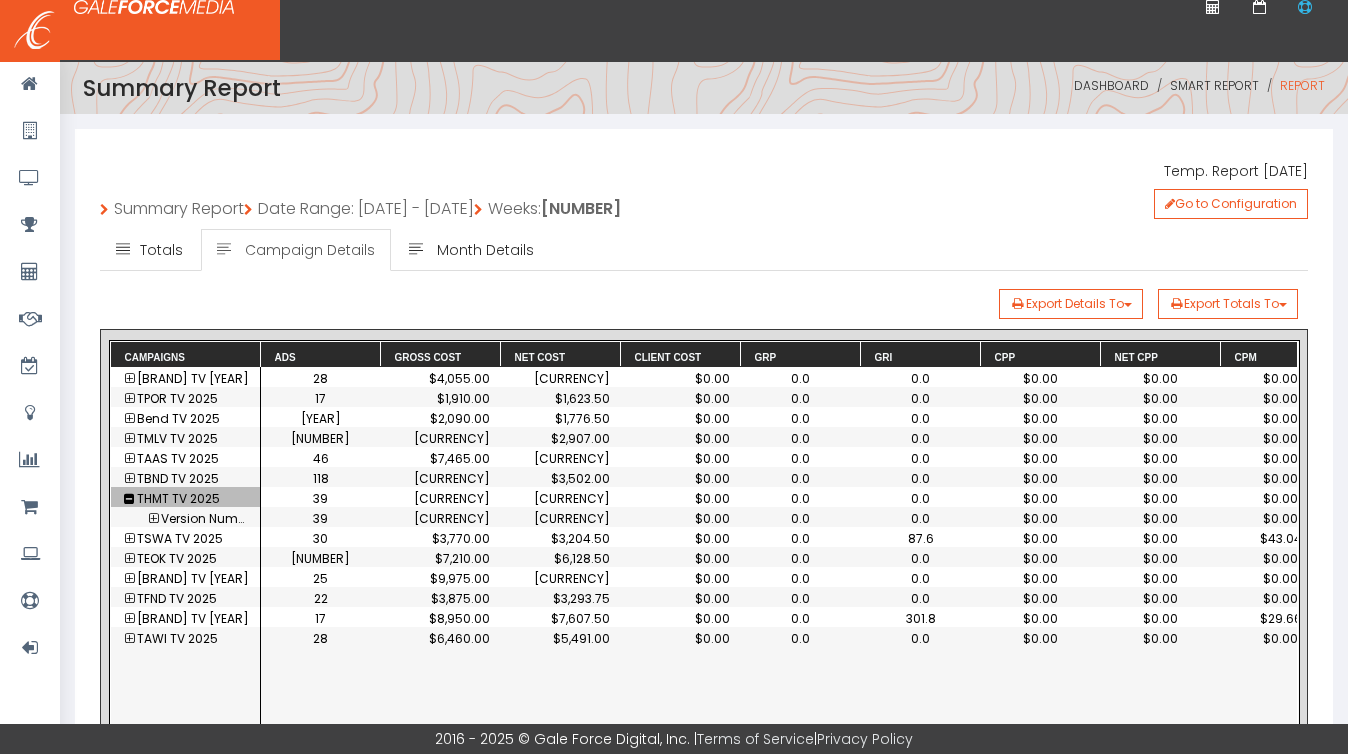 click at bounding box center (153, 519) 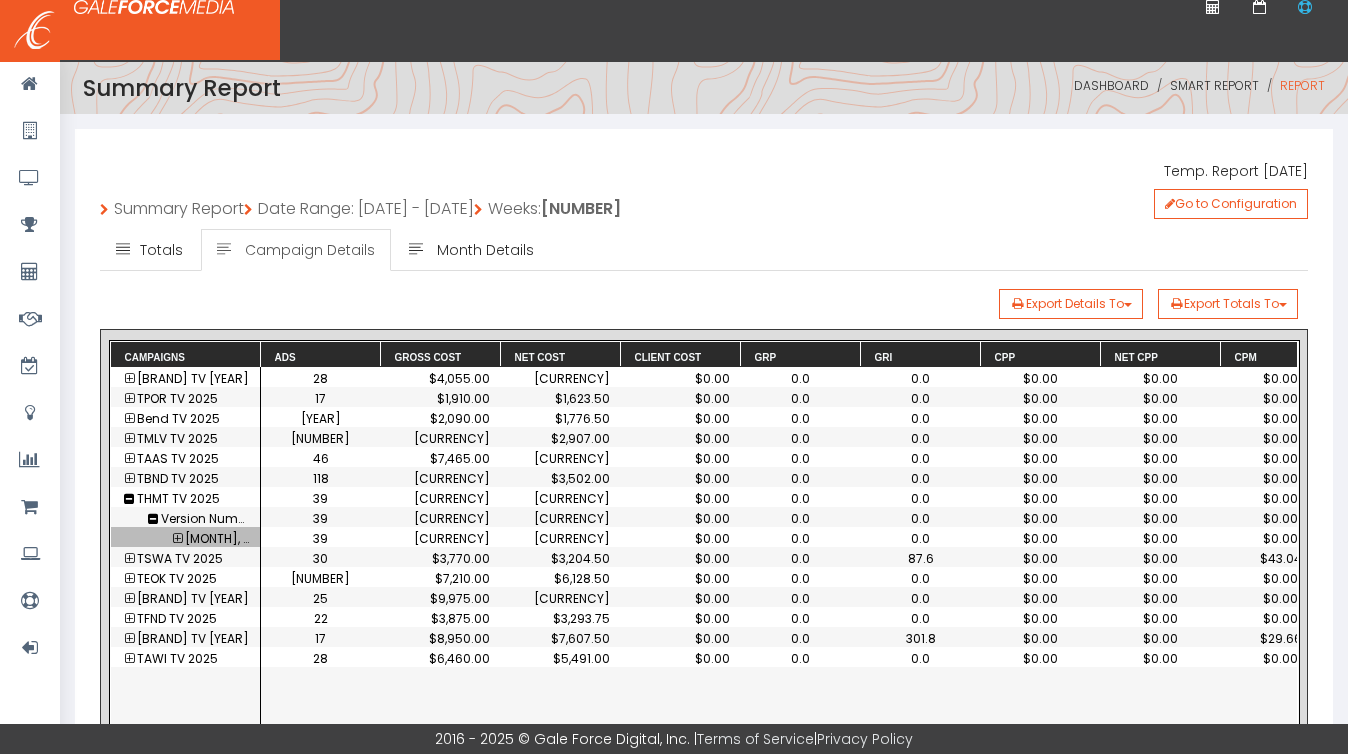 click at bounding box center [177, 539] 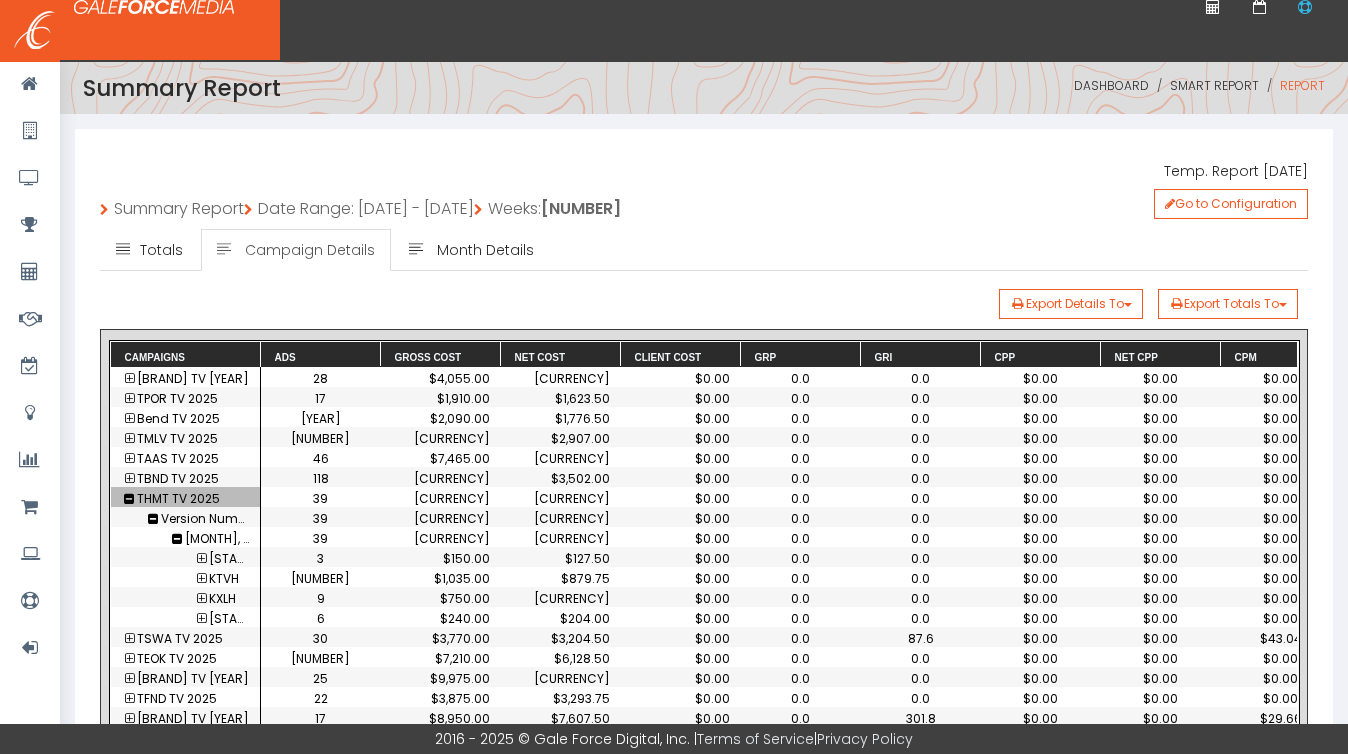 click at bounding box center (129, 499) 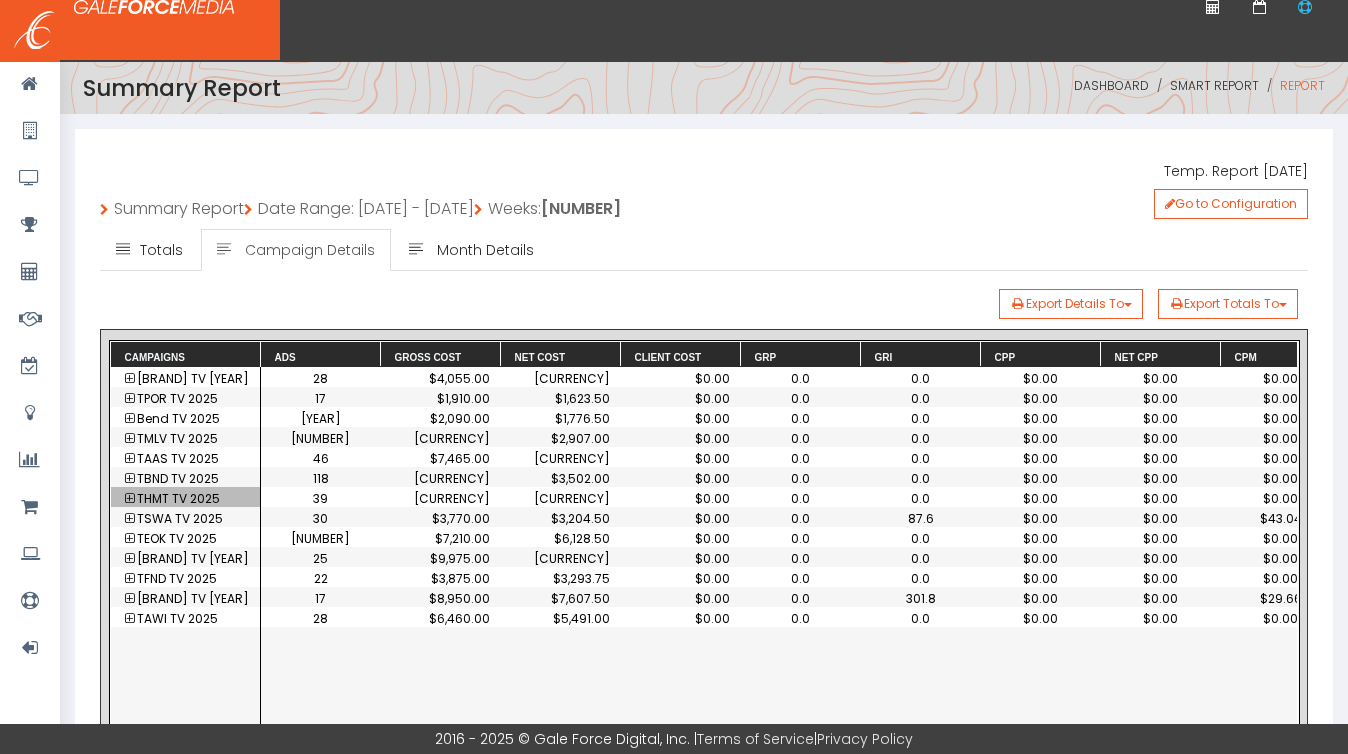 click at bounding box center (129, 599) 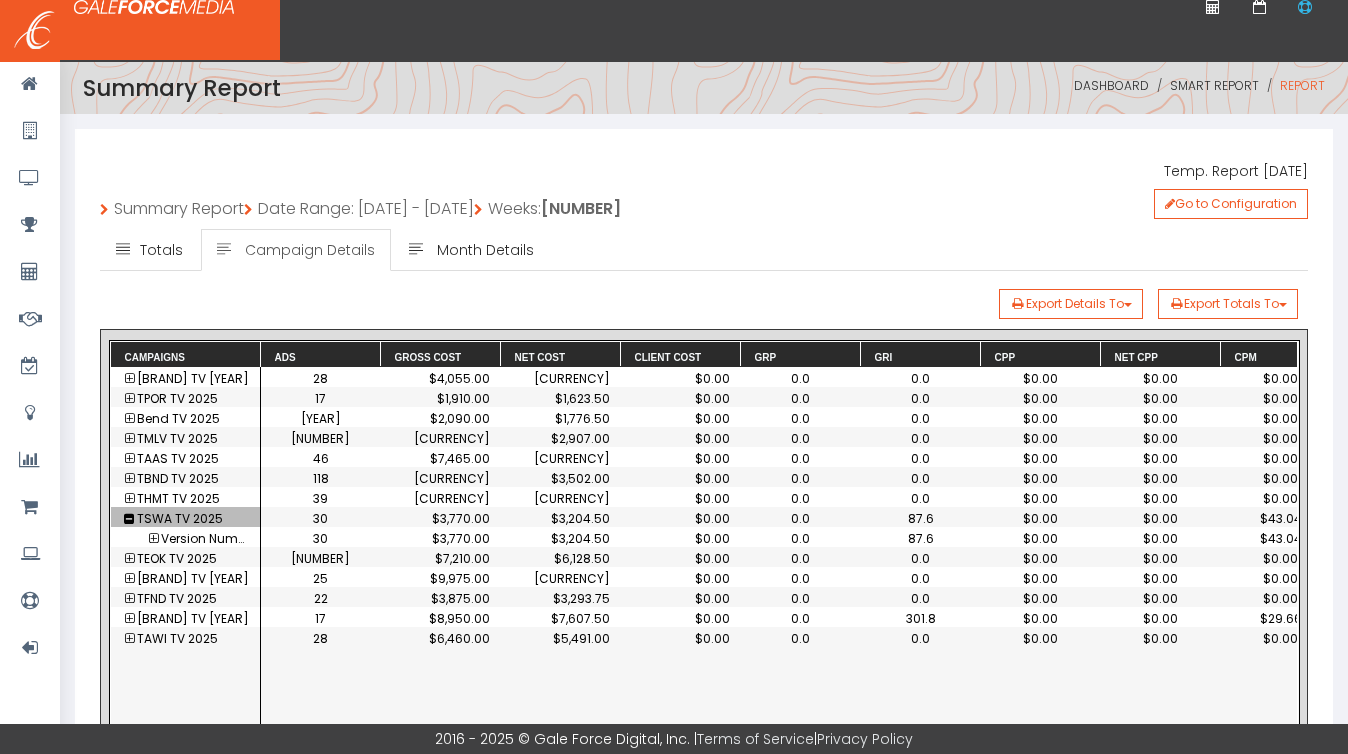 click at bounding box center (153, 539) 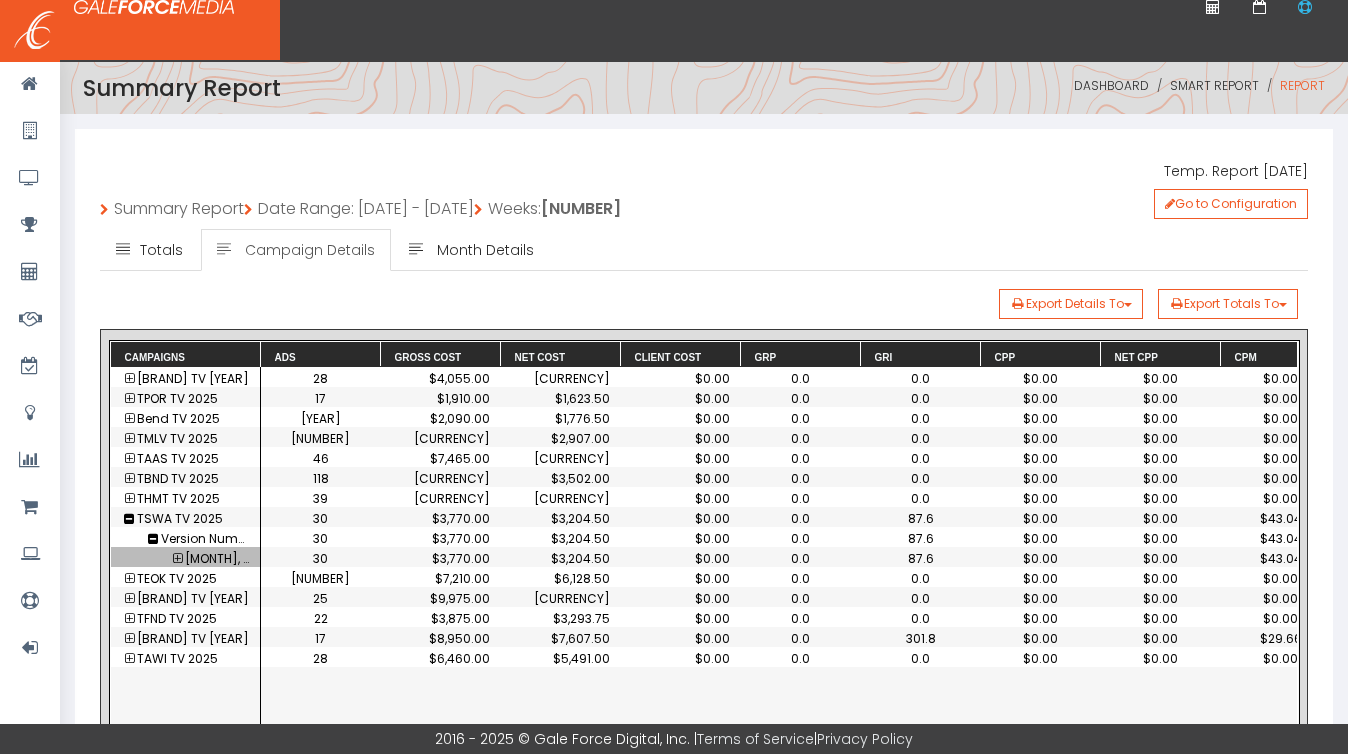 click at bounding box center (177, 559) 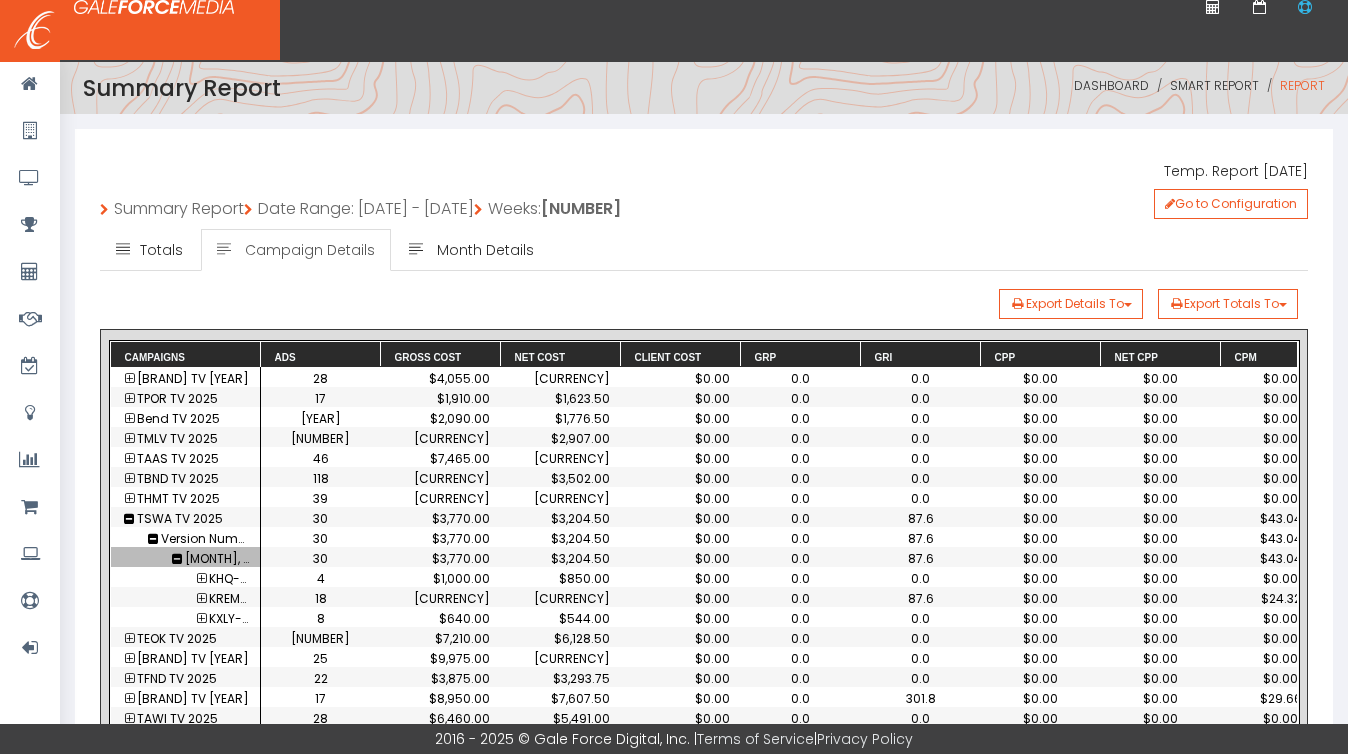 click at bounding box center (129, 519) 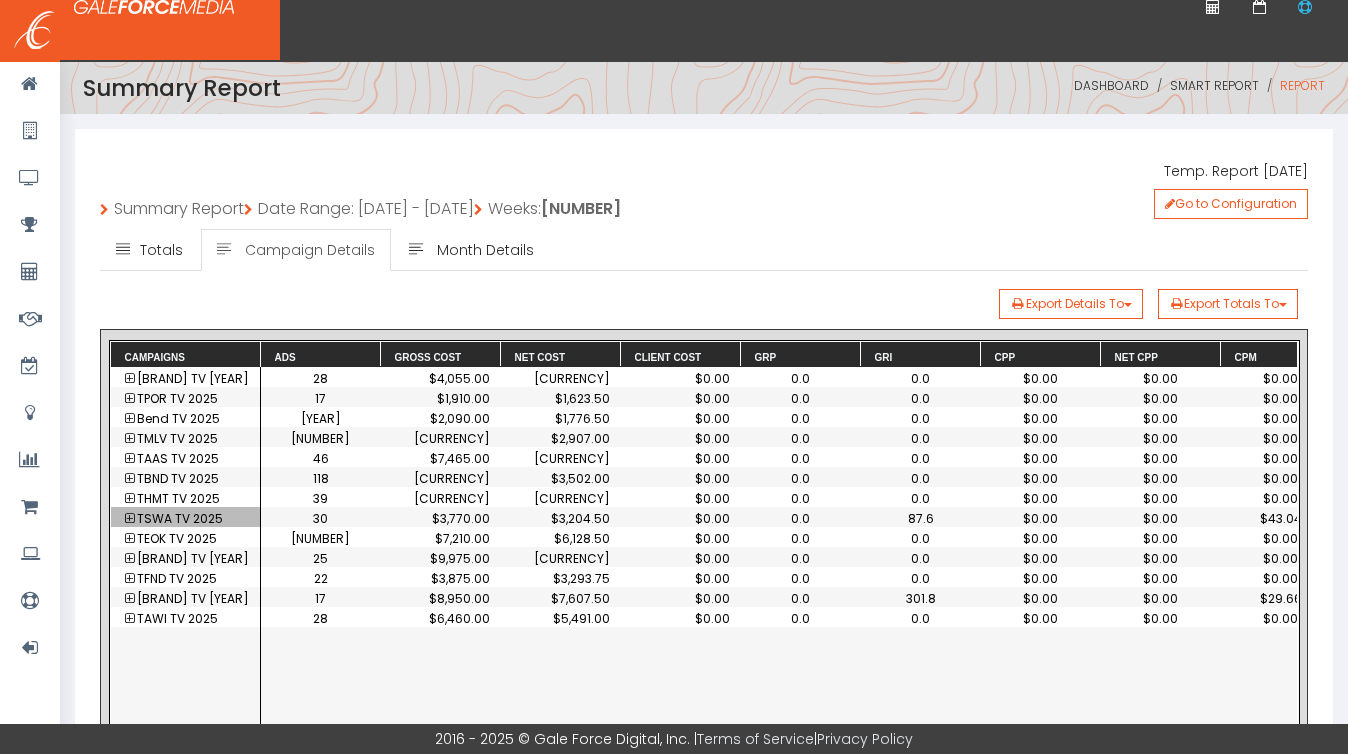click at bounding box center (129, 619) 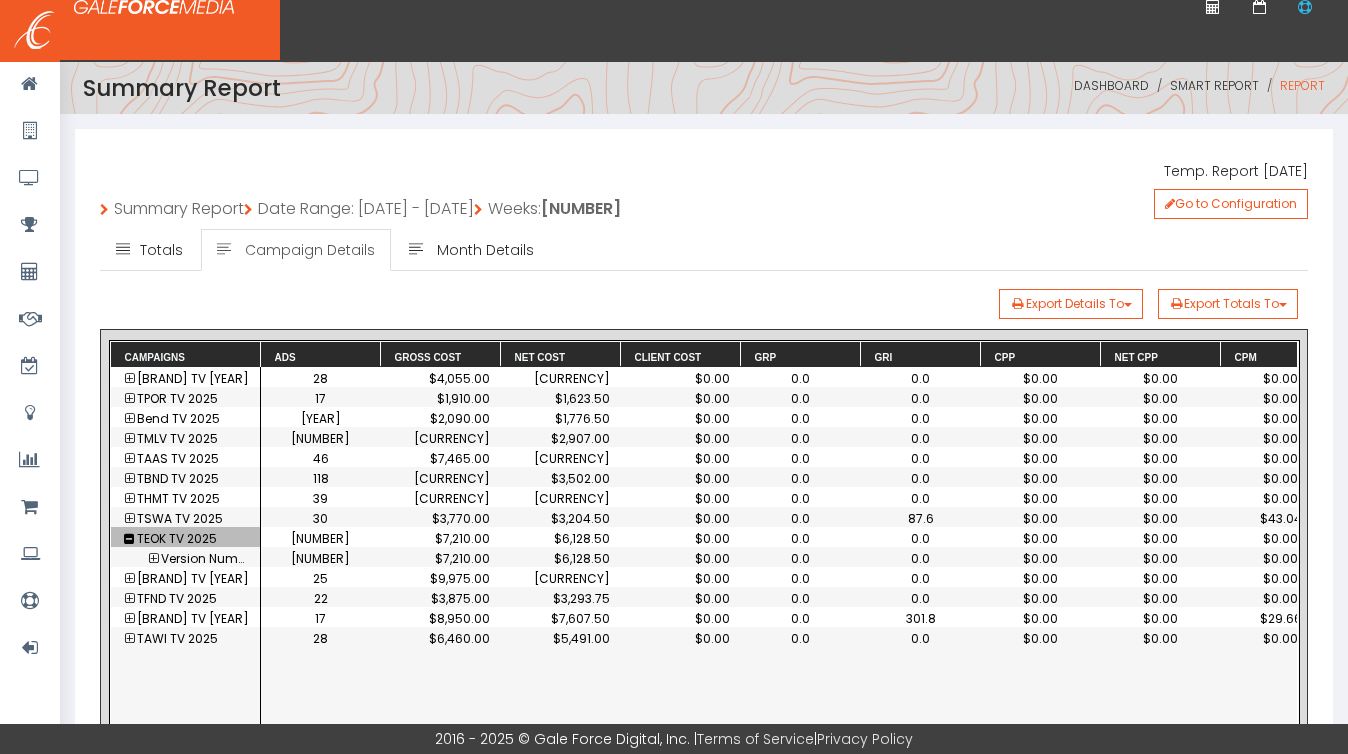 click at bounding box center (153, 559) 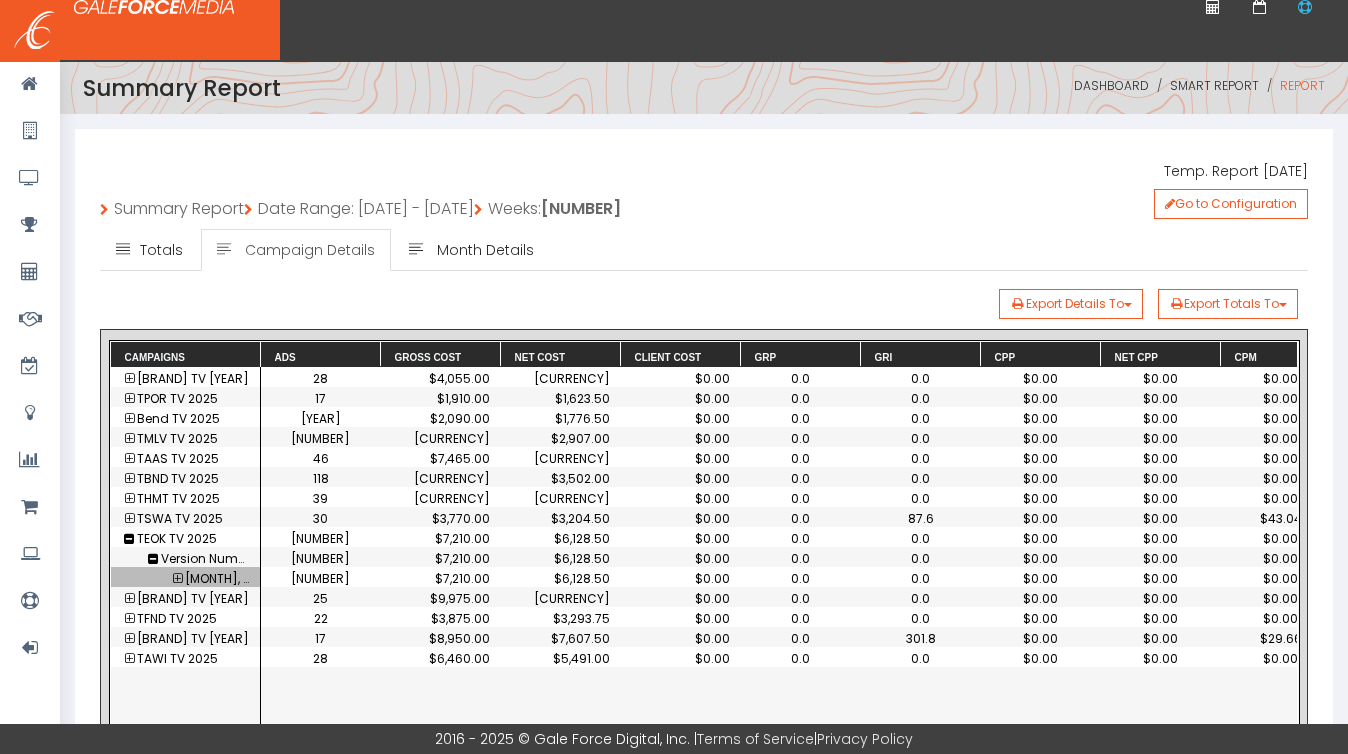 click at bounding box center [177, 579] 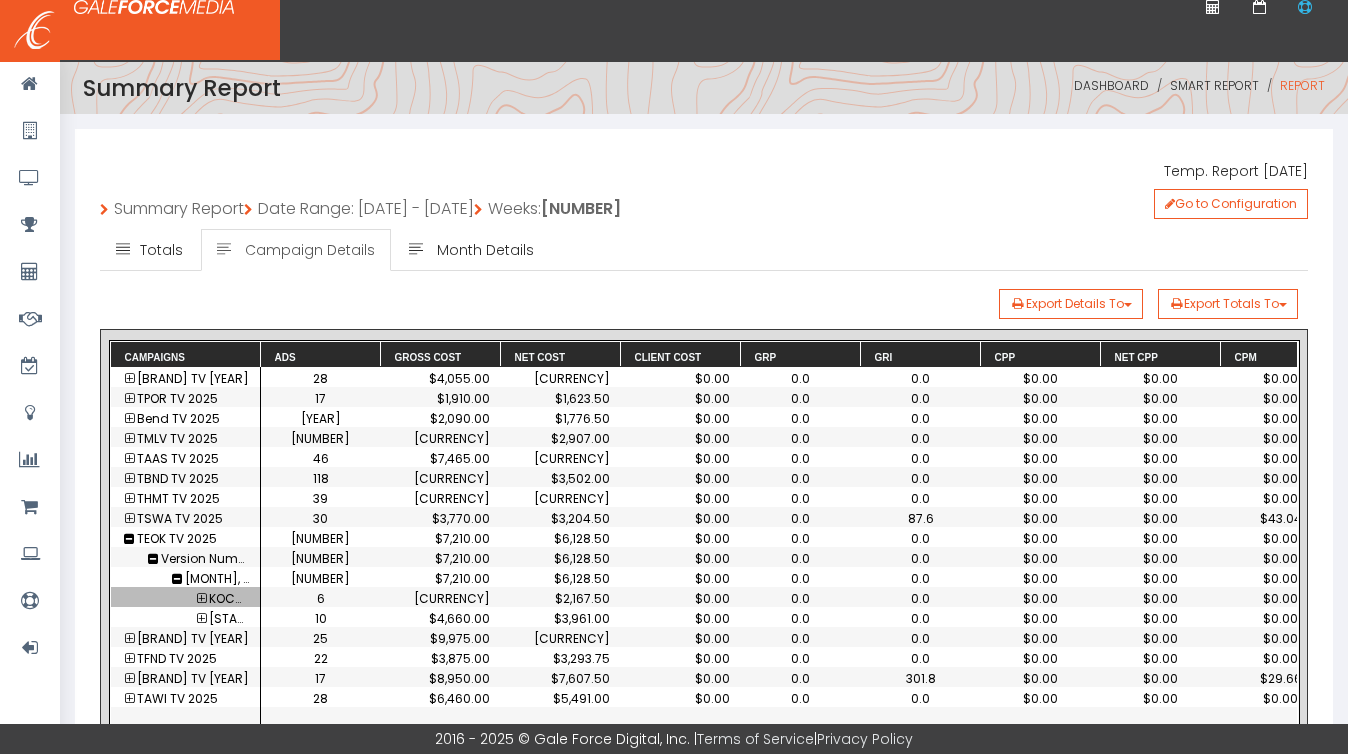 click on "KOCO-TV" at bounding box center (237, 598) 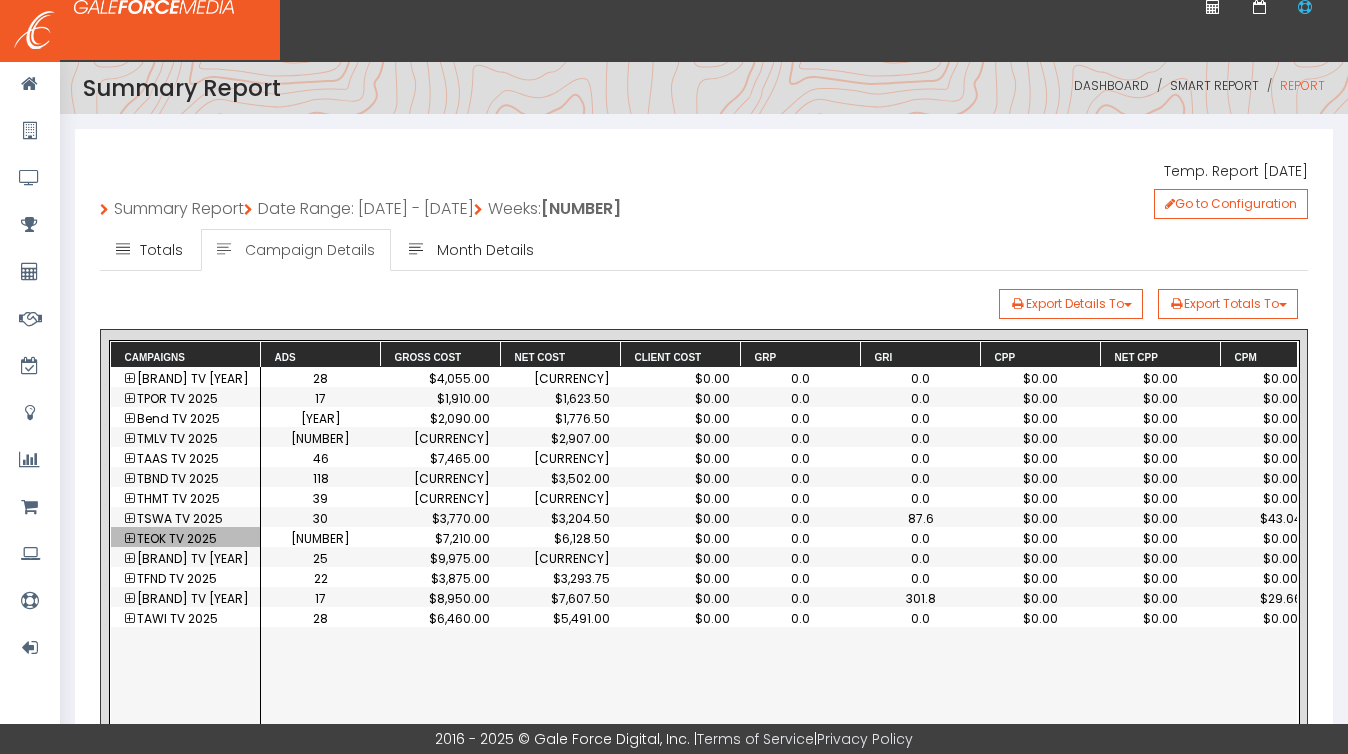 click at bounding box center [129, 599] 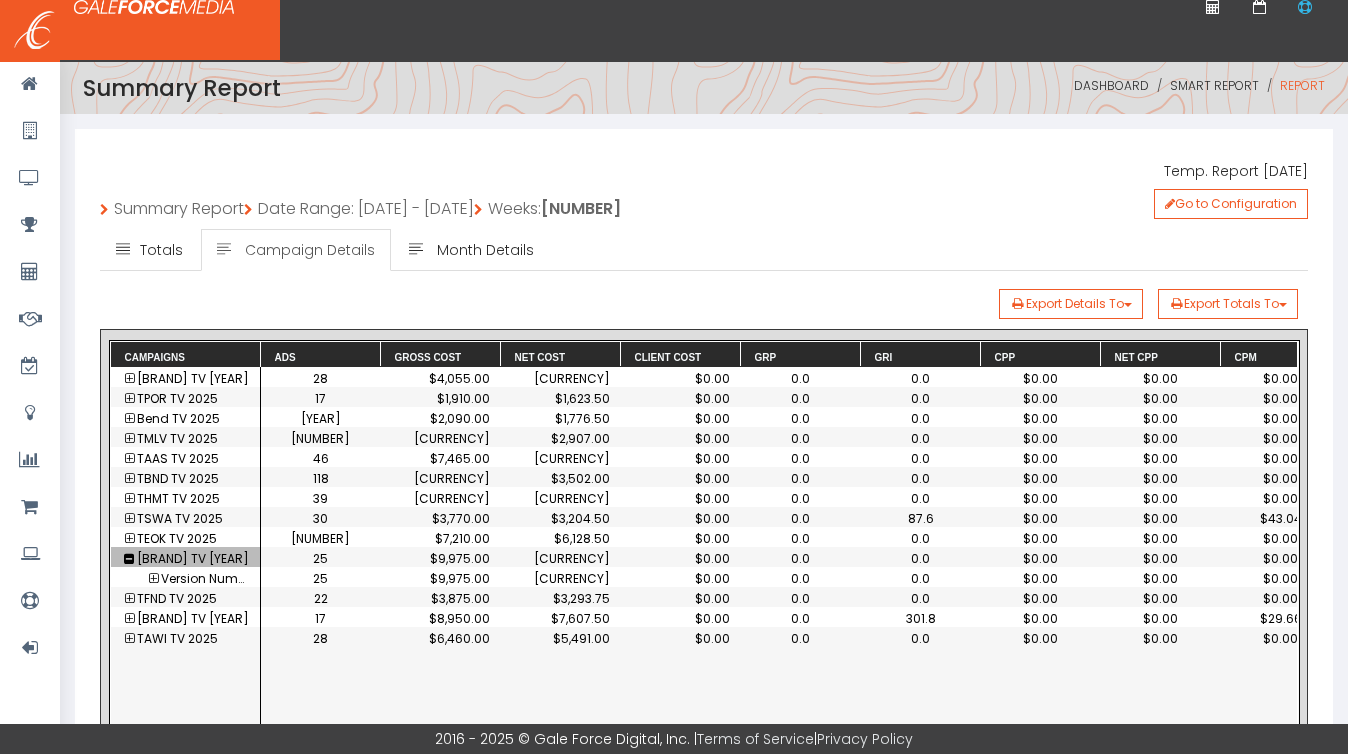 click at bounding box center [153, 579] 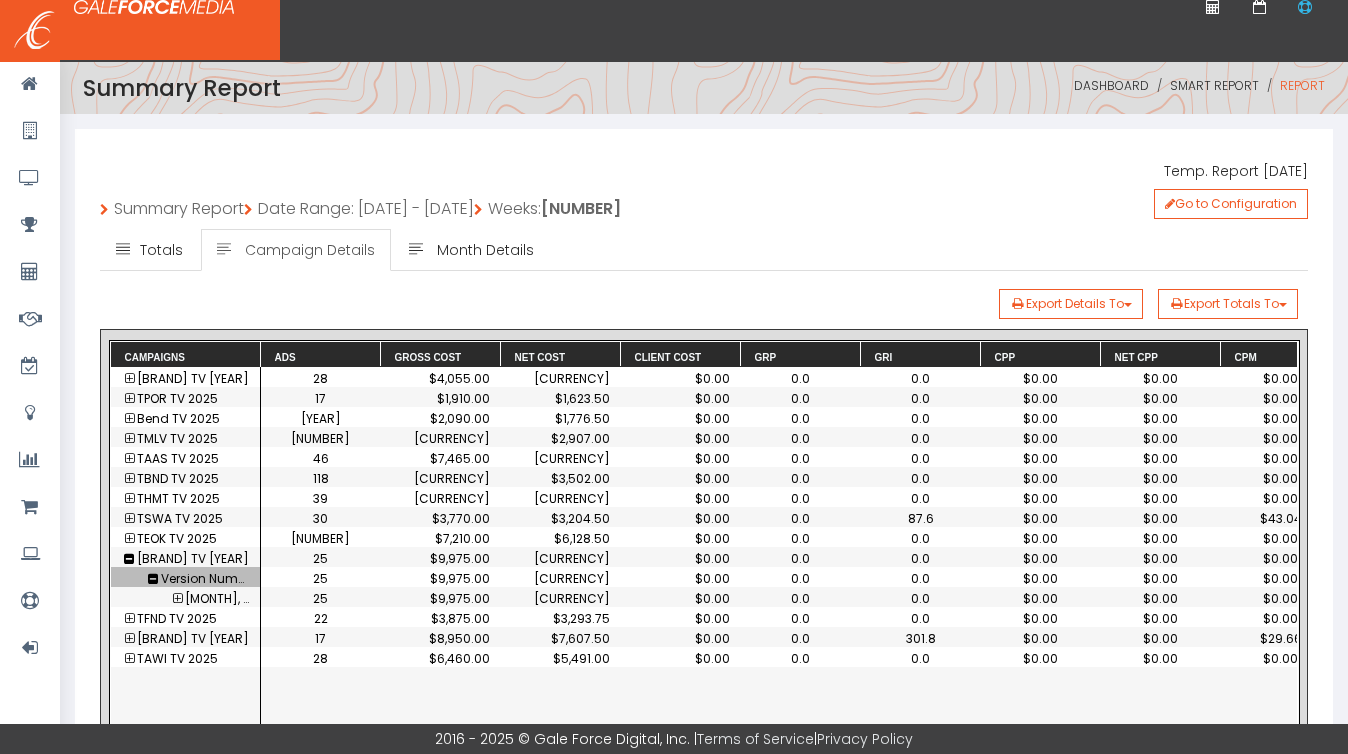 click at bounding box center [177, 599] 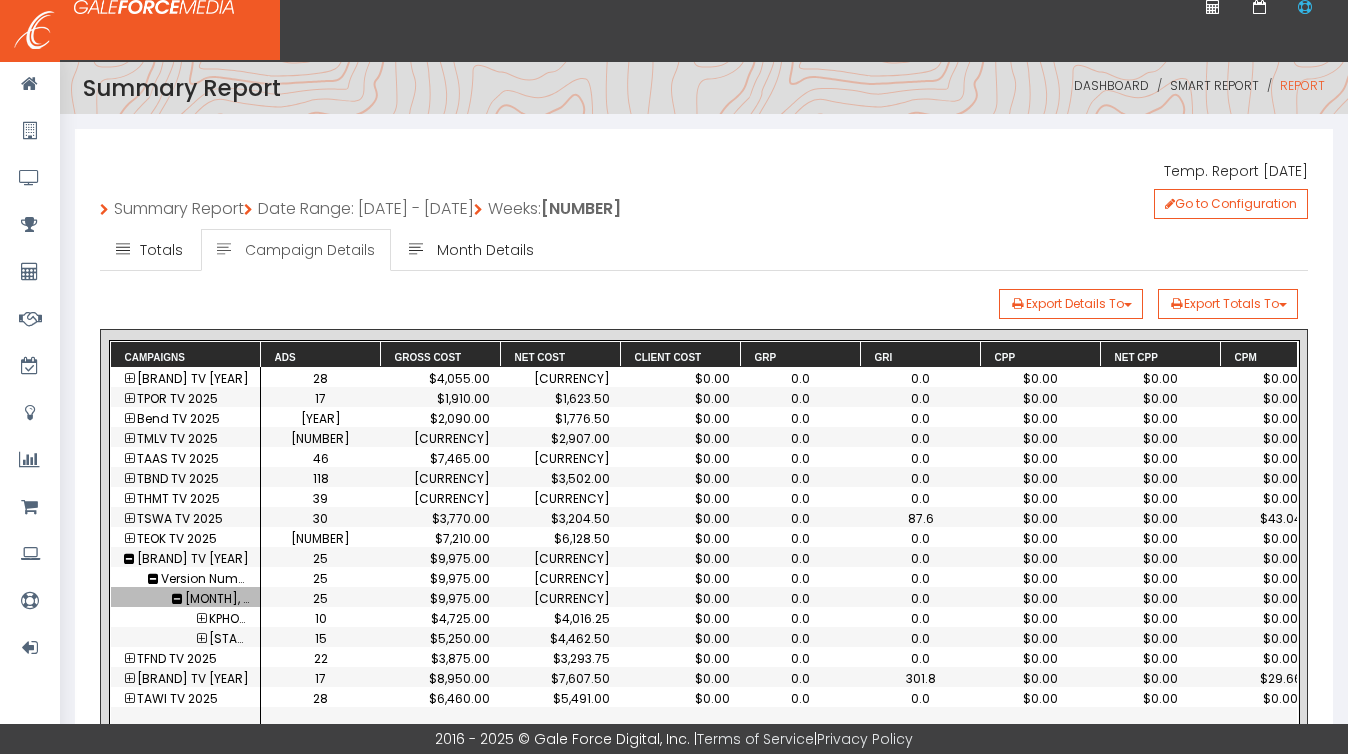 click at bounding box center (129, 559) 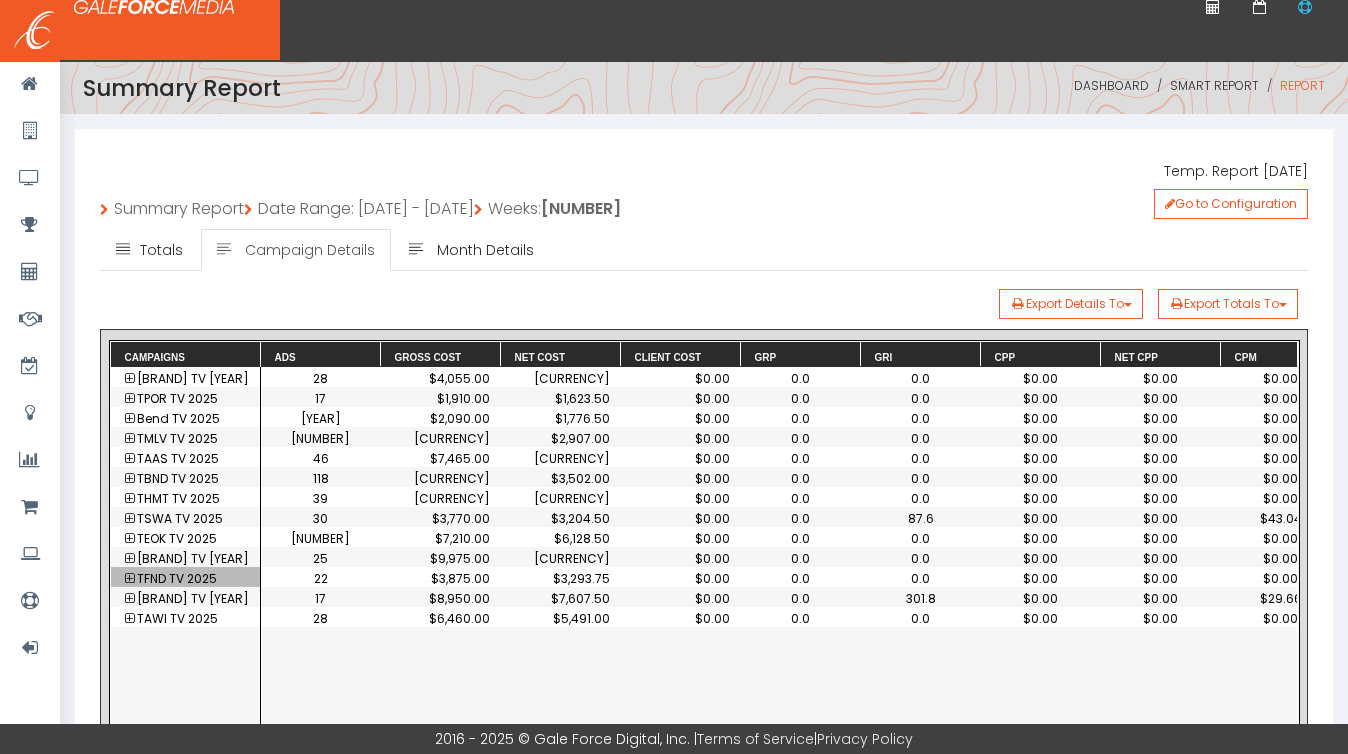 click at bounding box center [129, 579] 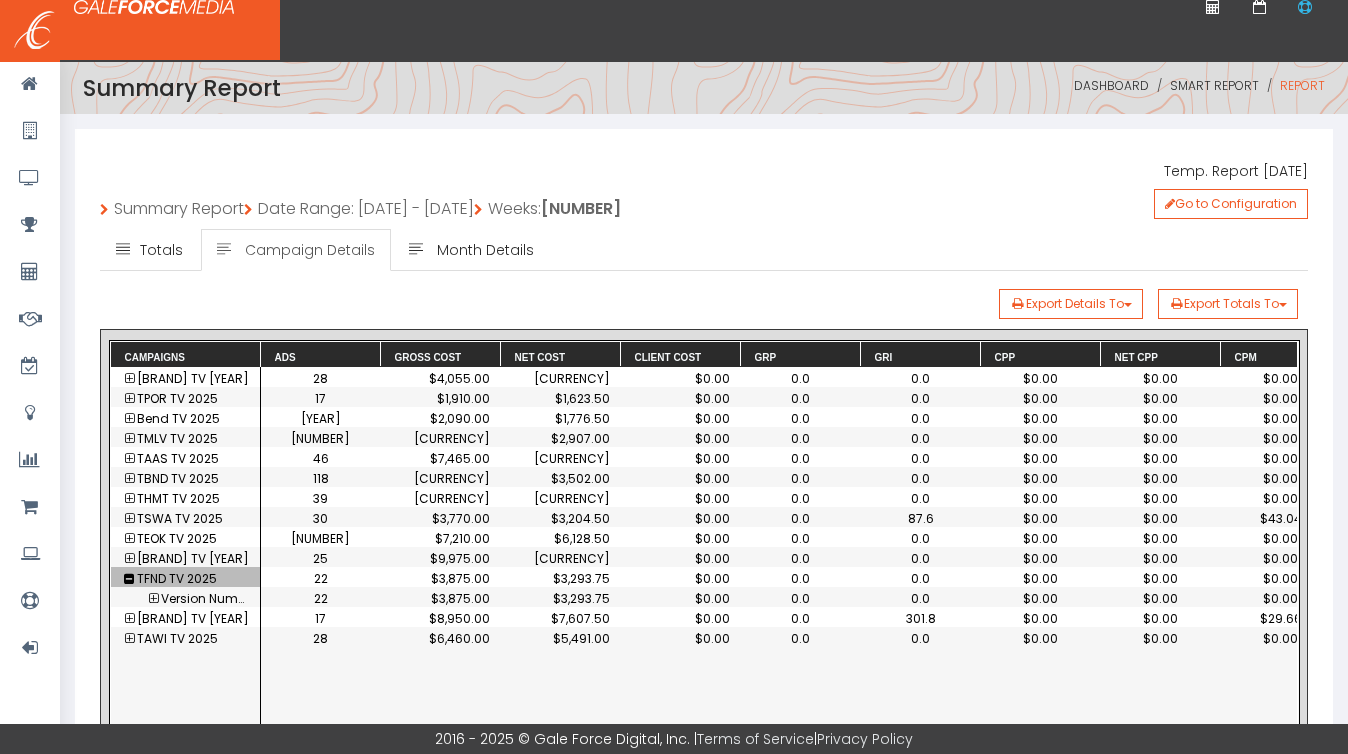 click at bounding box center (153, 599) 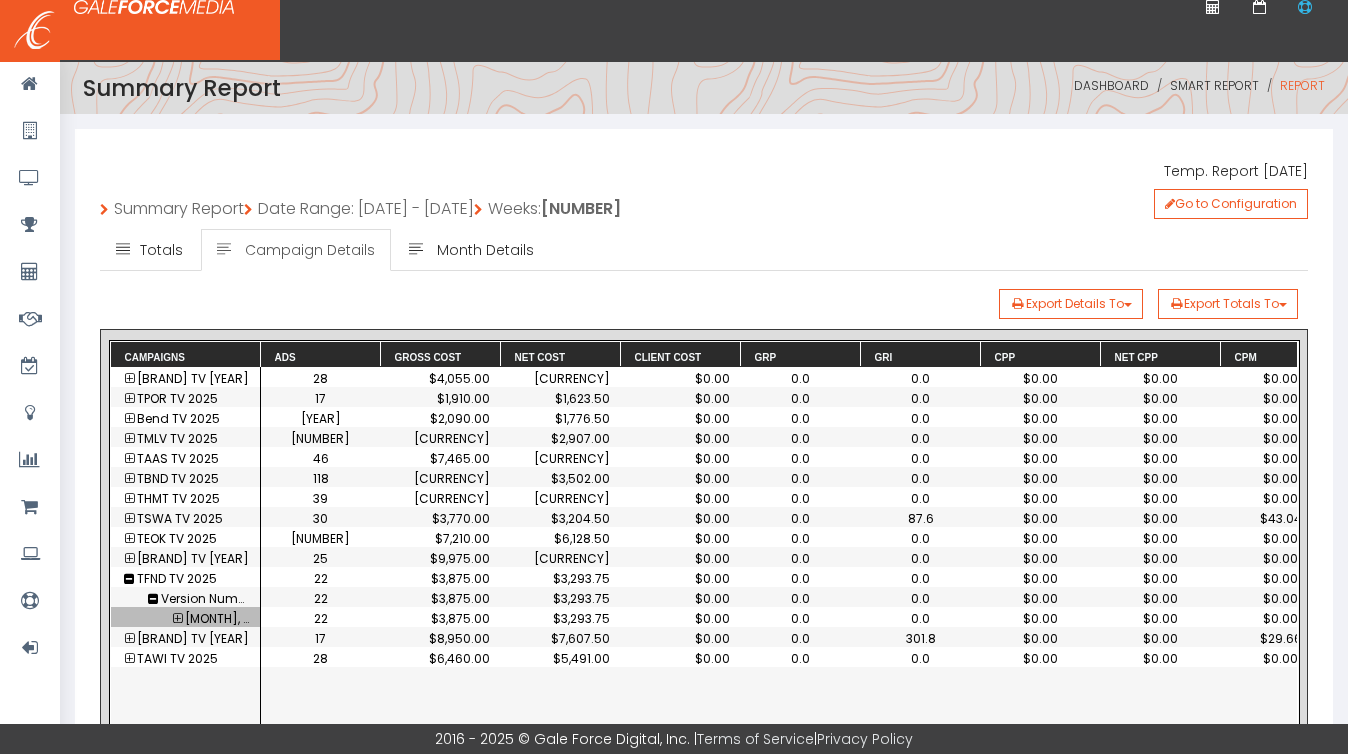click at bounding box center (177, 619) 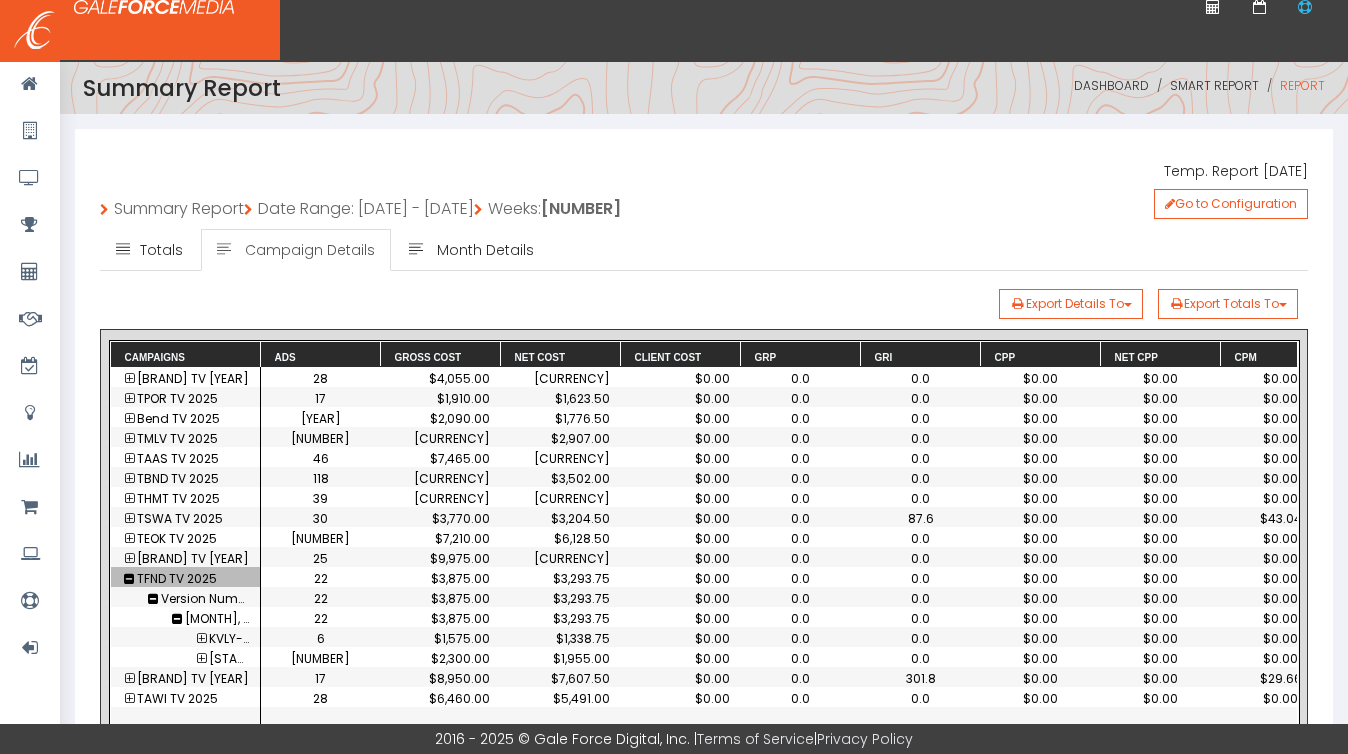 click at bounding box center [129, 579] 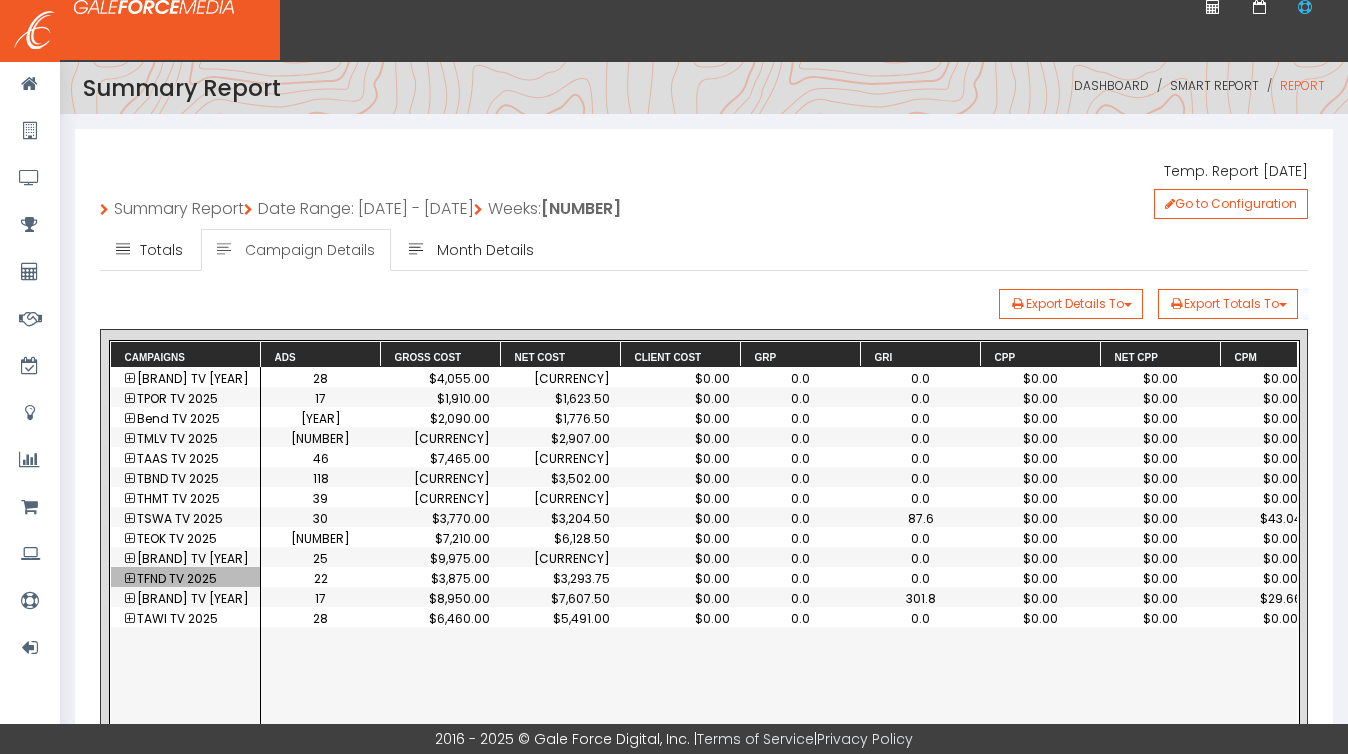 click at bounding box center (129, 599) 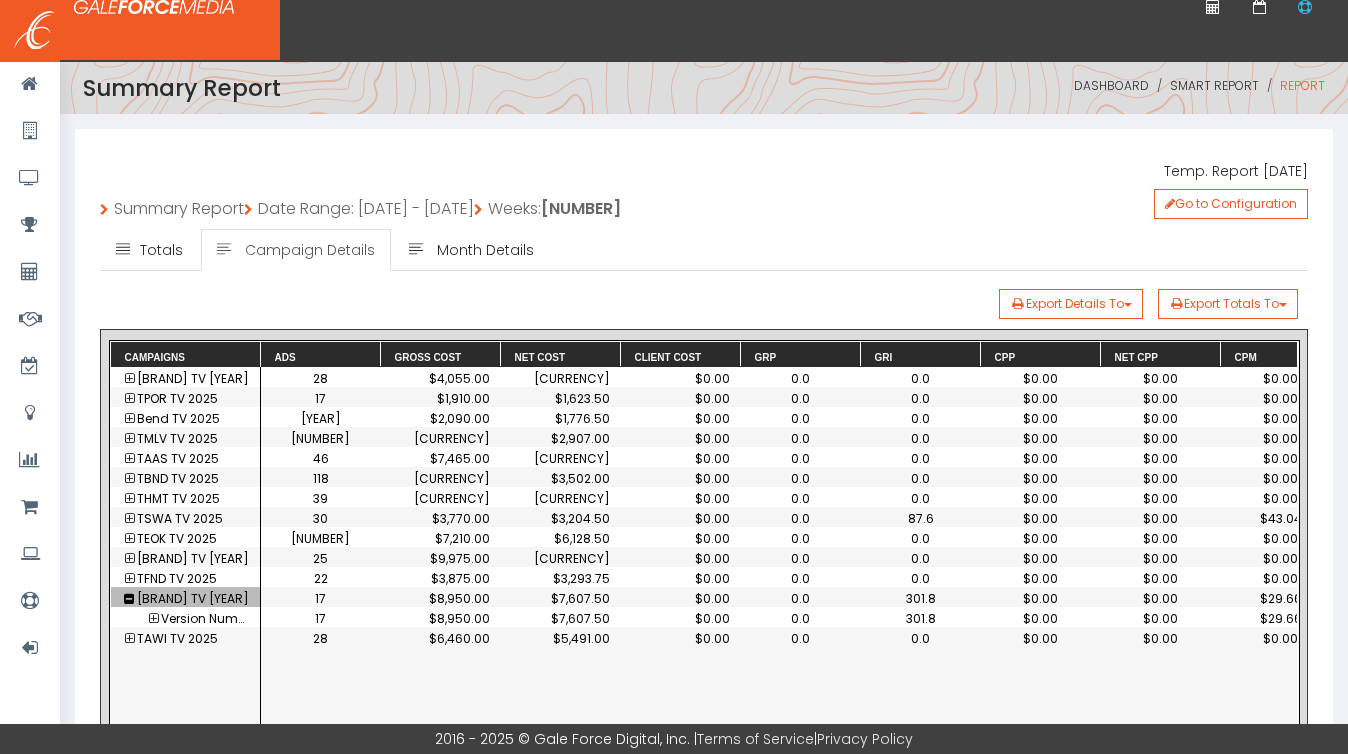 click at bounding box center [129, 599] 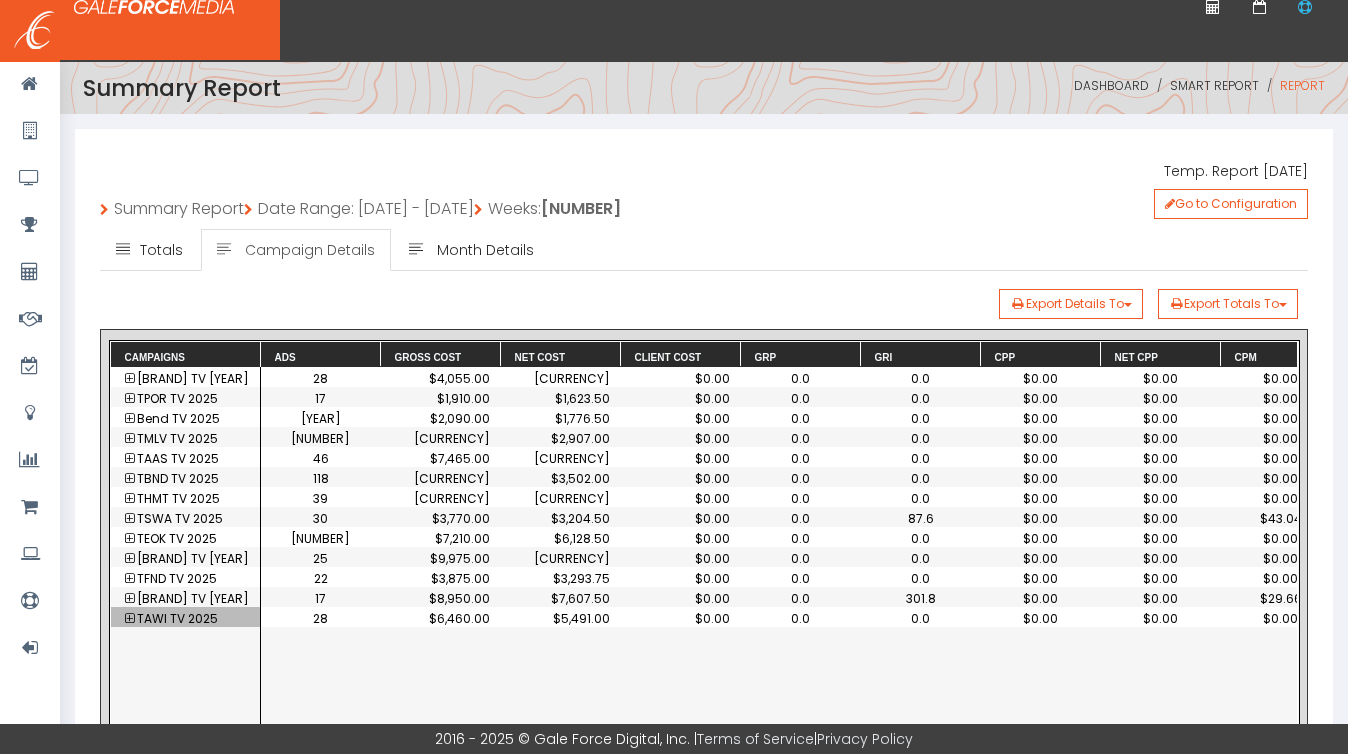 click at bounding box center [129, 619] 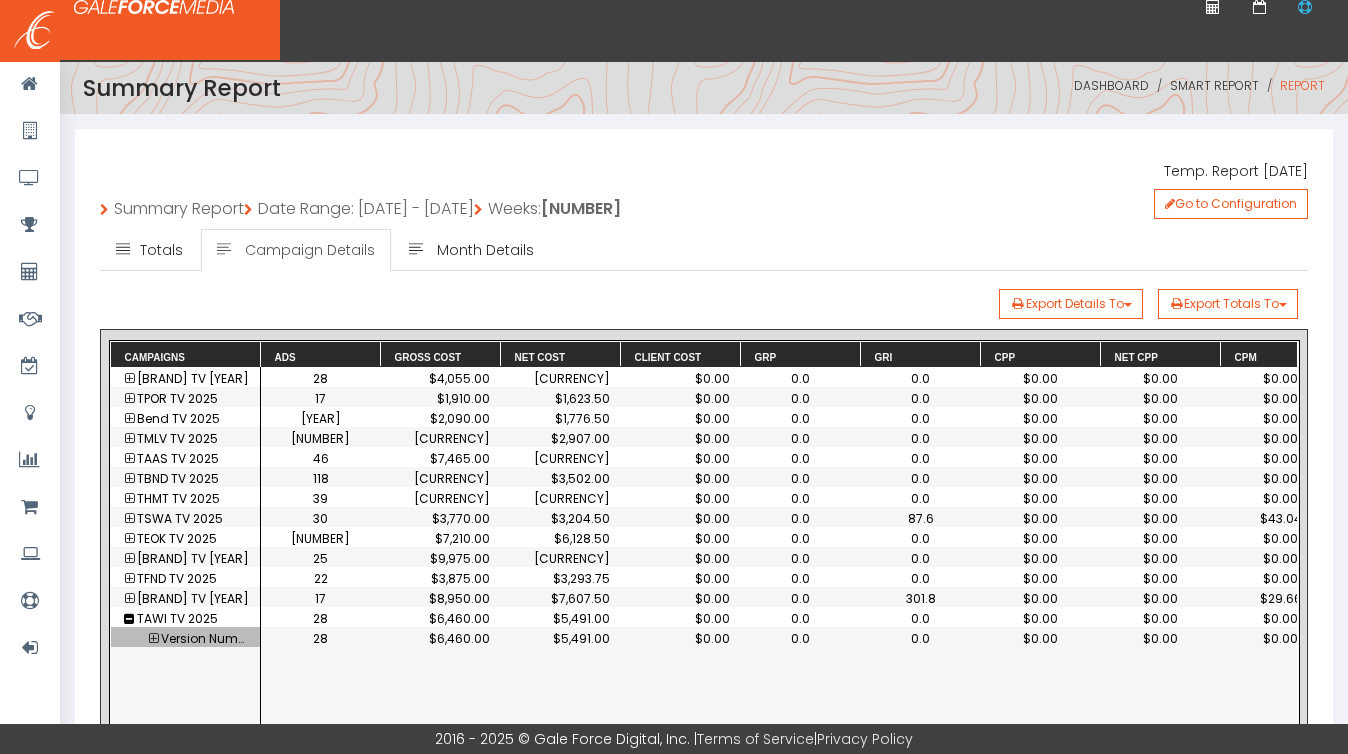 click at bounding box center [153, 639] 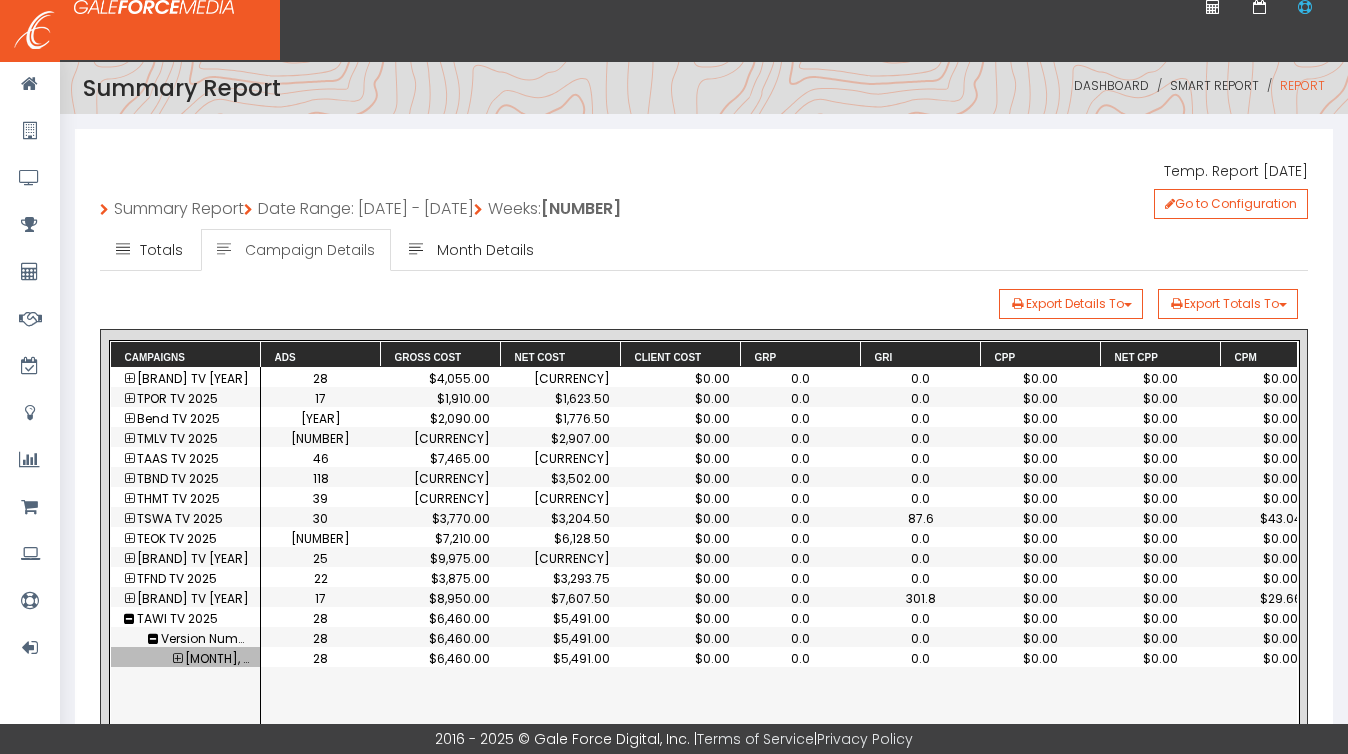 click at bounding box center (177, 659) 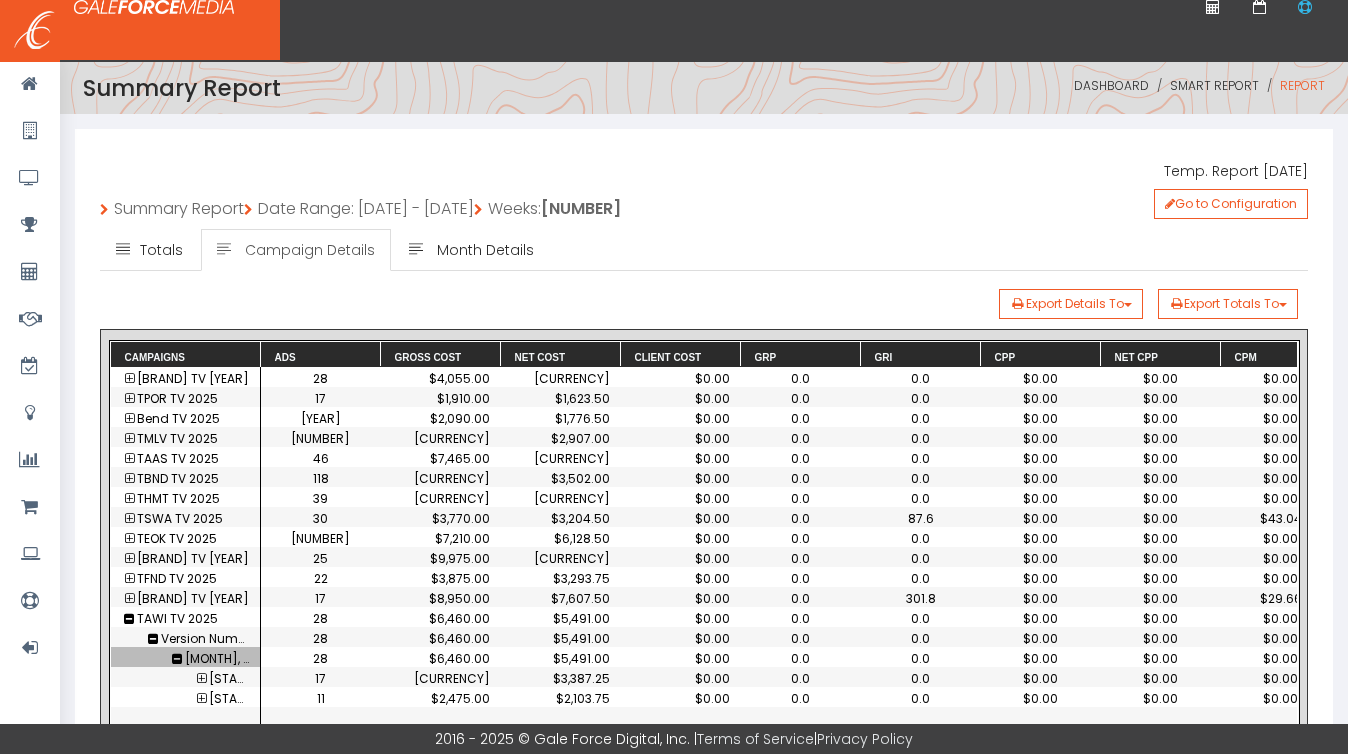 click at bounding box center [129, 619] 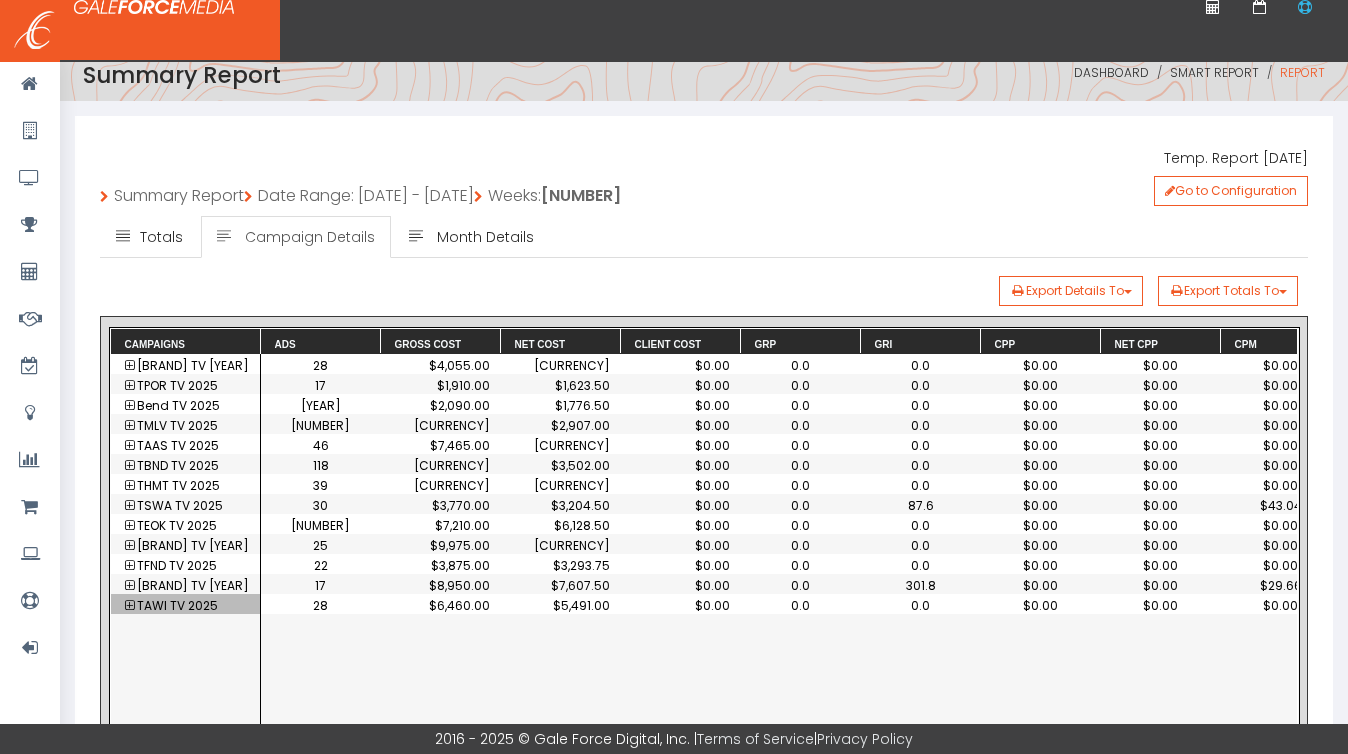 scroll, scrollTop: 0, scrollLeft: 0, axis: both 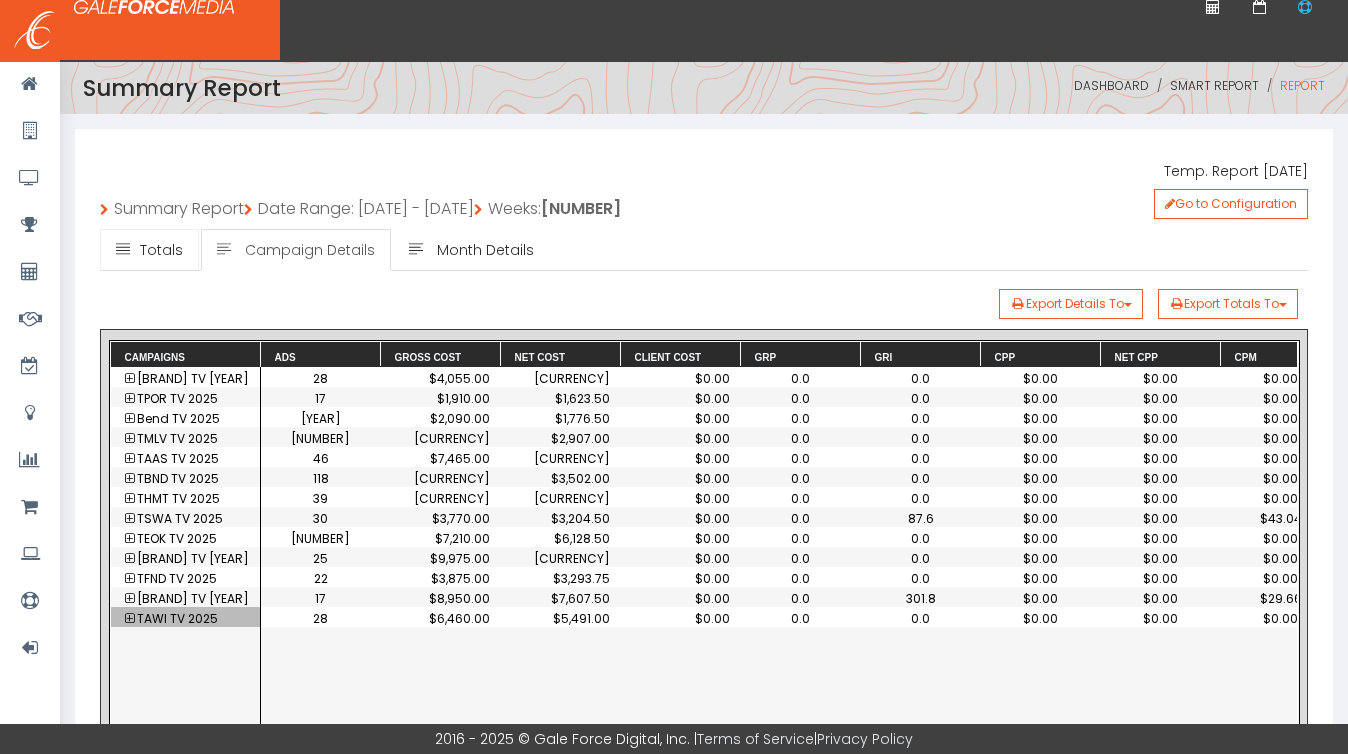 click on "Totals" at bounding box center [161, 250] 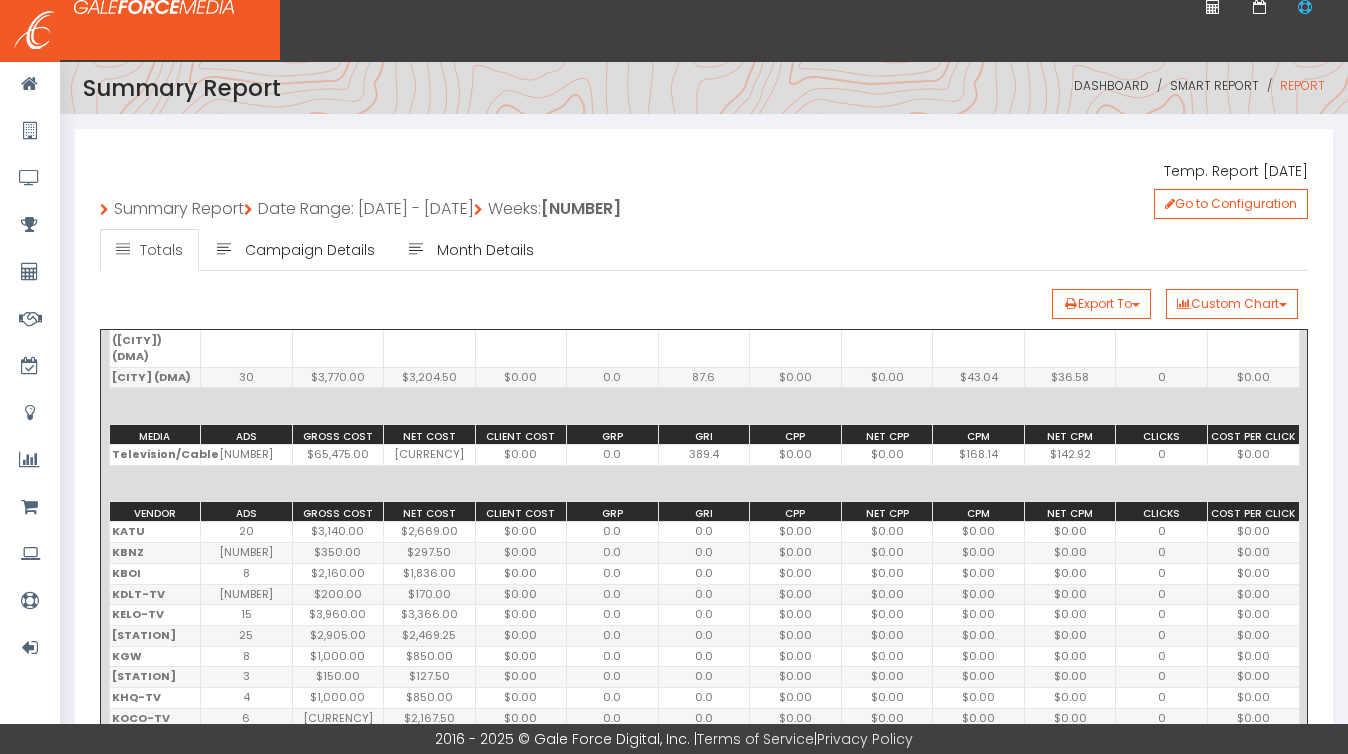scroll, scrollTop: 1088, scrollLeft: 0, axis: vertical 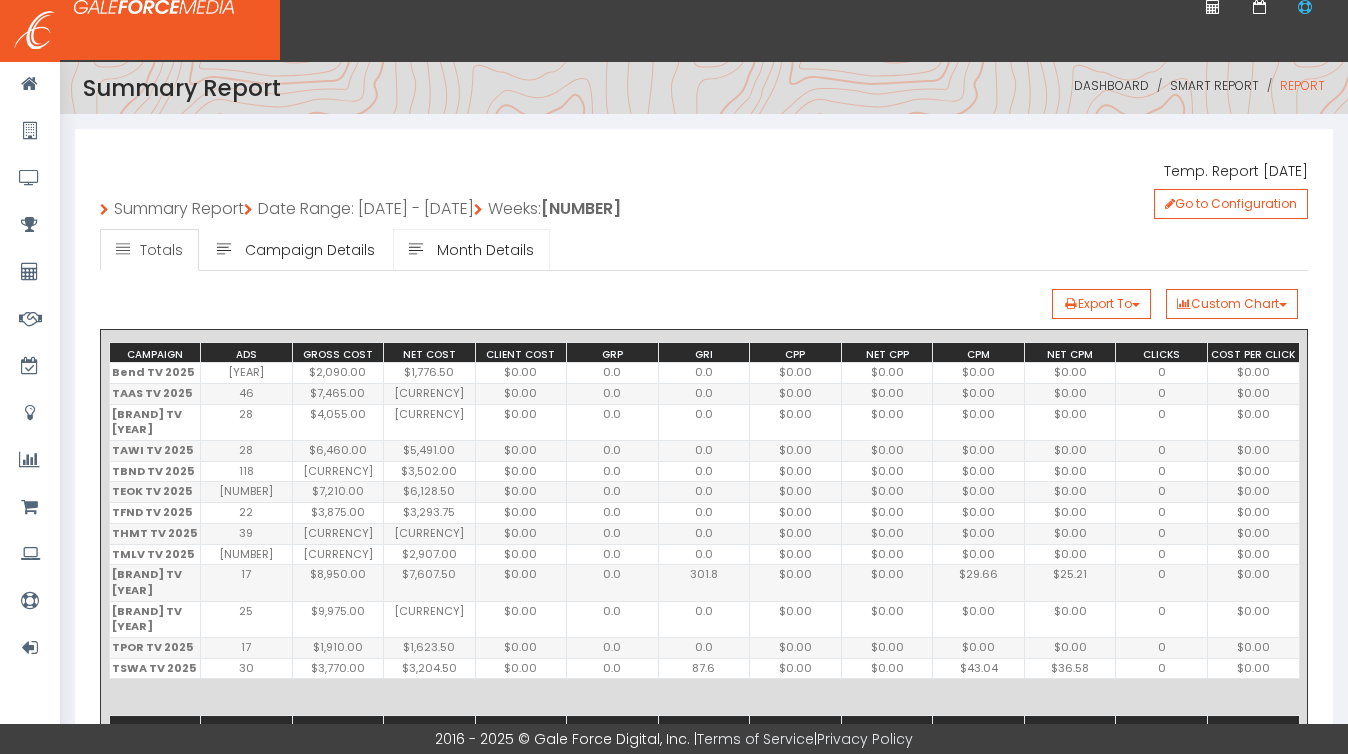 click on "Month Details" at bounding box center [485, 250] 